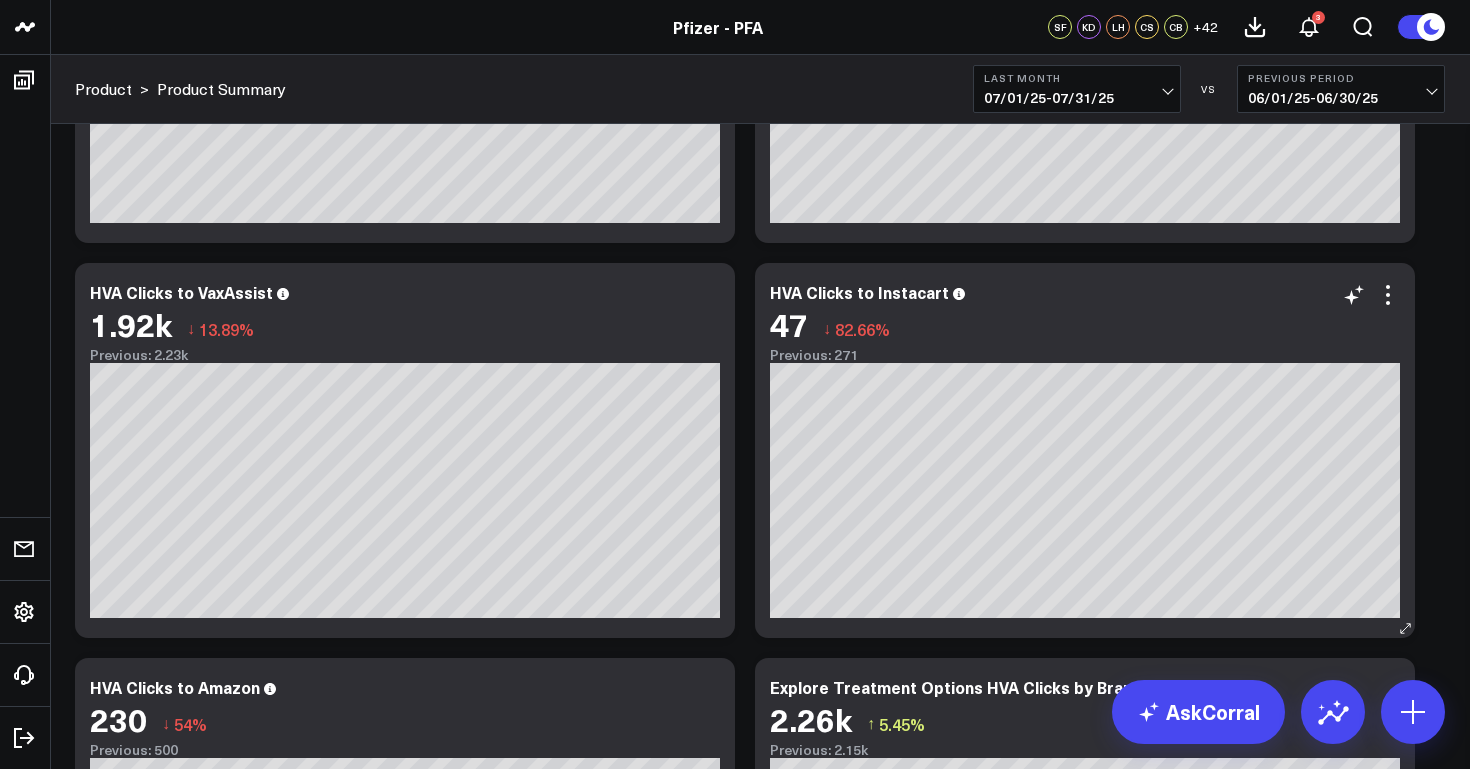 scroll, scrollTop: 1578, scrollLeft: 0, axis: vertical 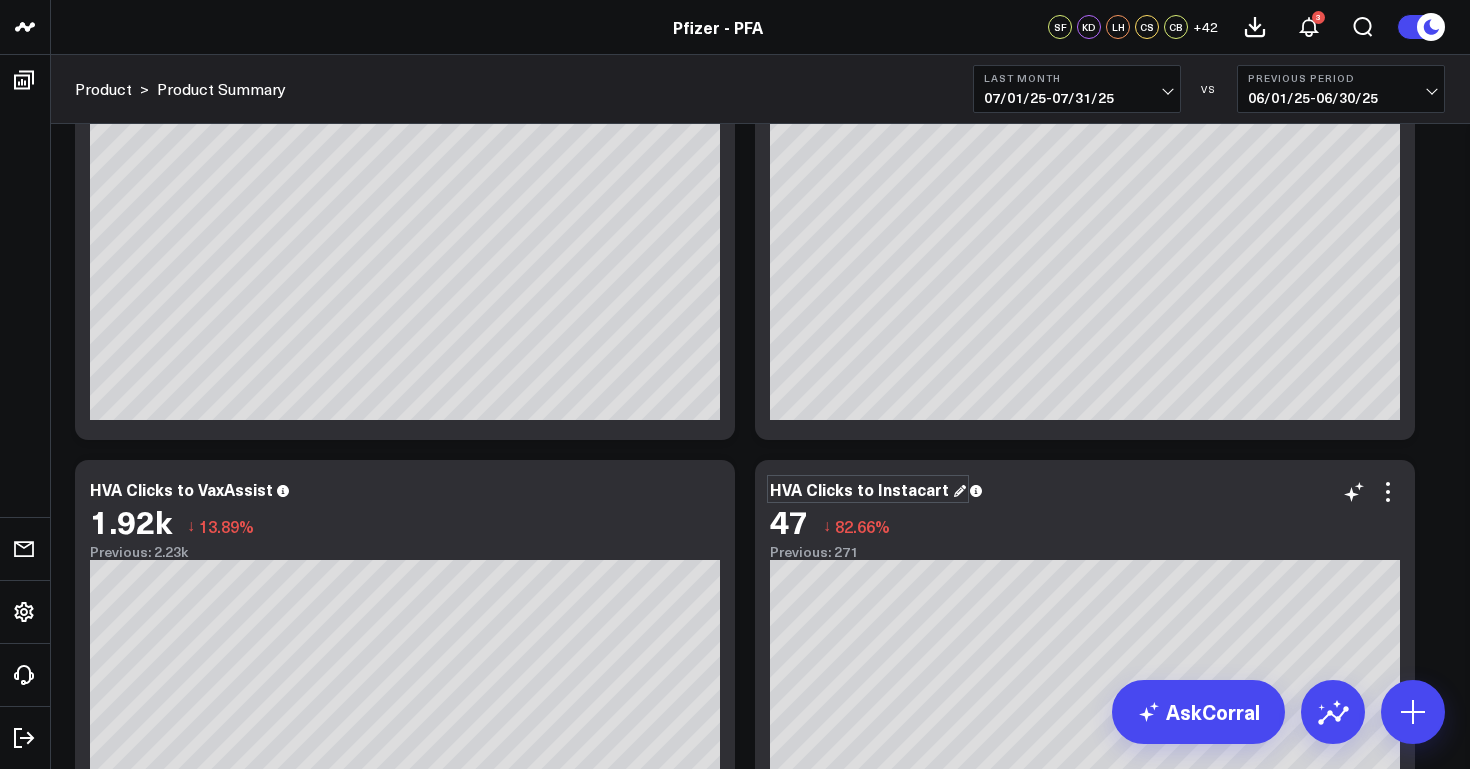 click on "HVA Clicks to Instacart" at bounding box center [868, 489] 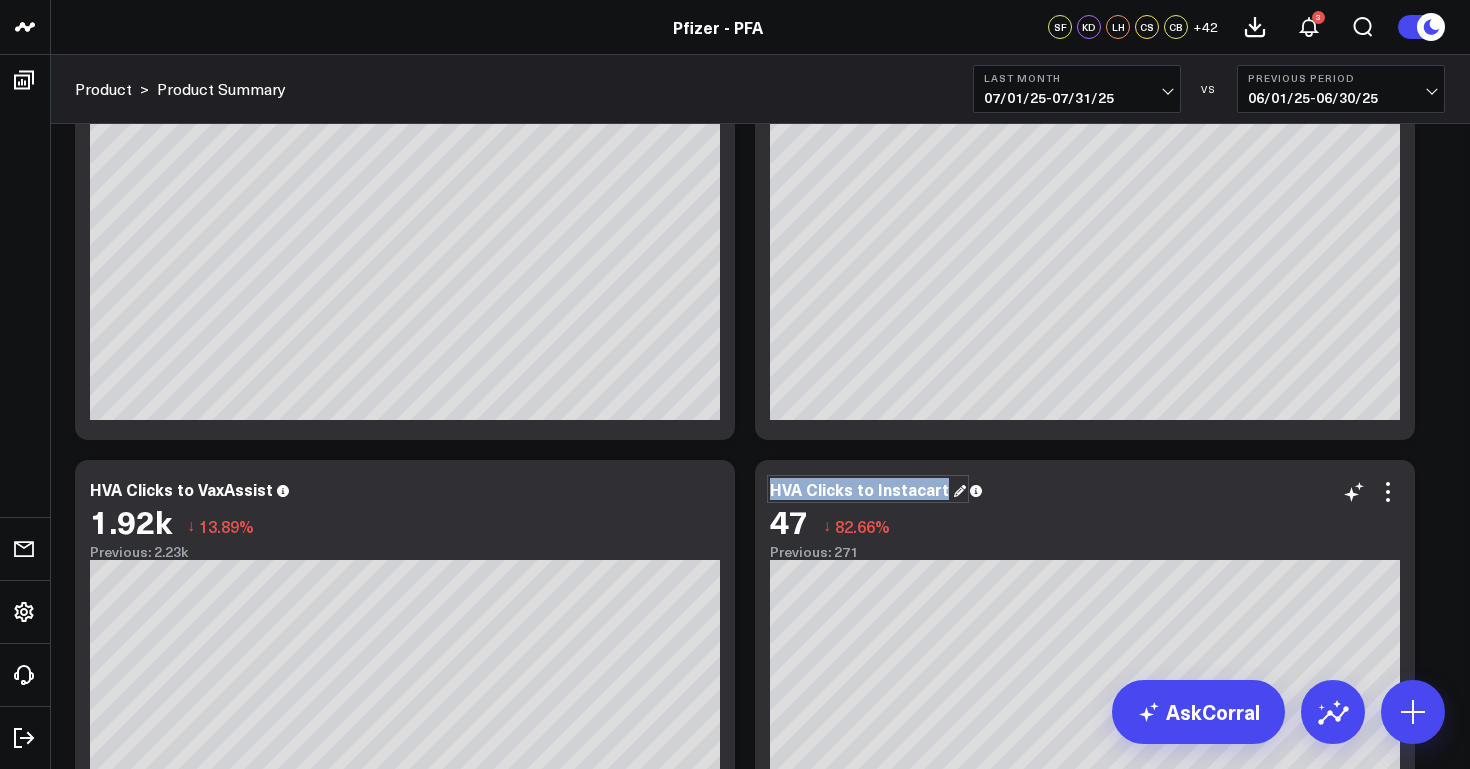 drag, startPoint x: 944, startPoint y: 488, endPoint x: 770, endPoint y: 492, distance: 174.04597 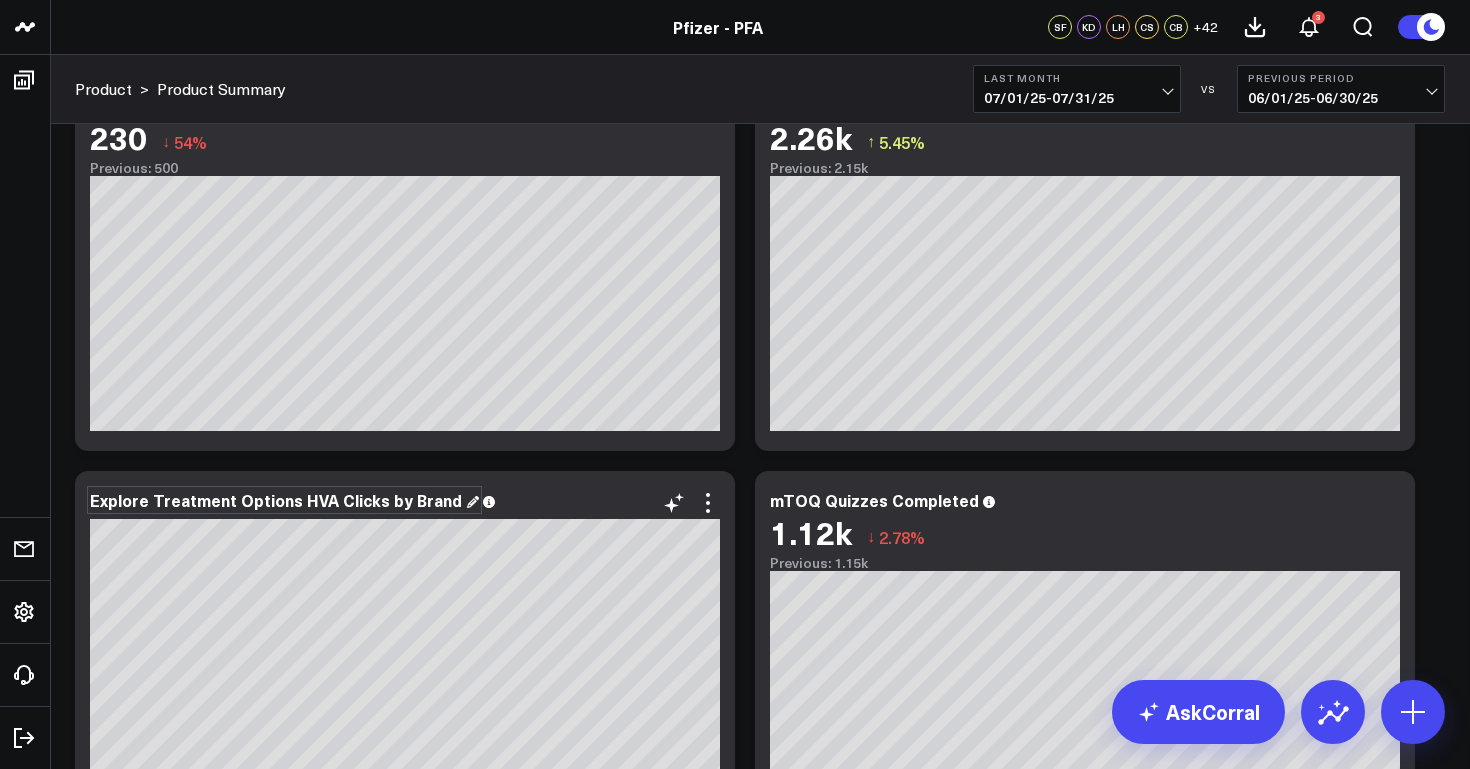 scroll, scrollTop: 2219, scrollLeft: 0, axis: vertical 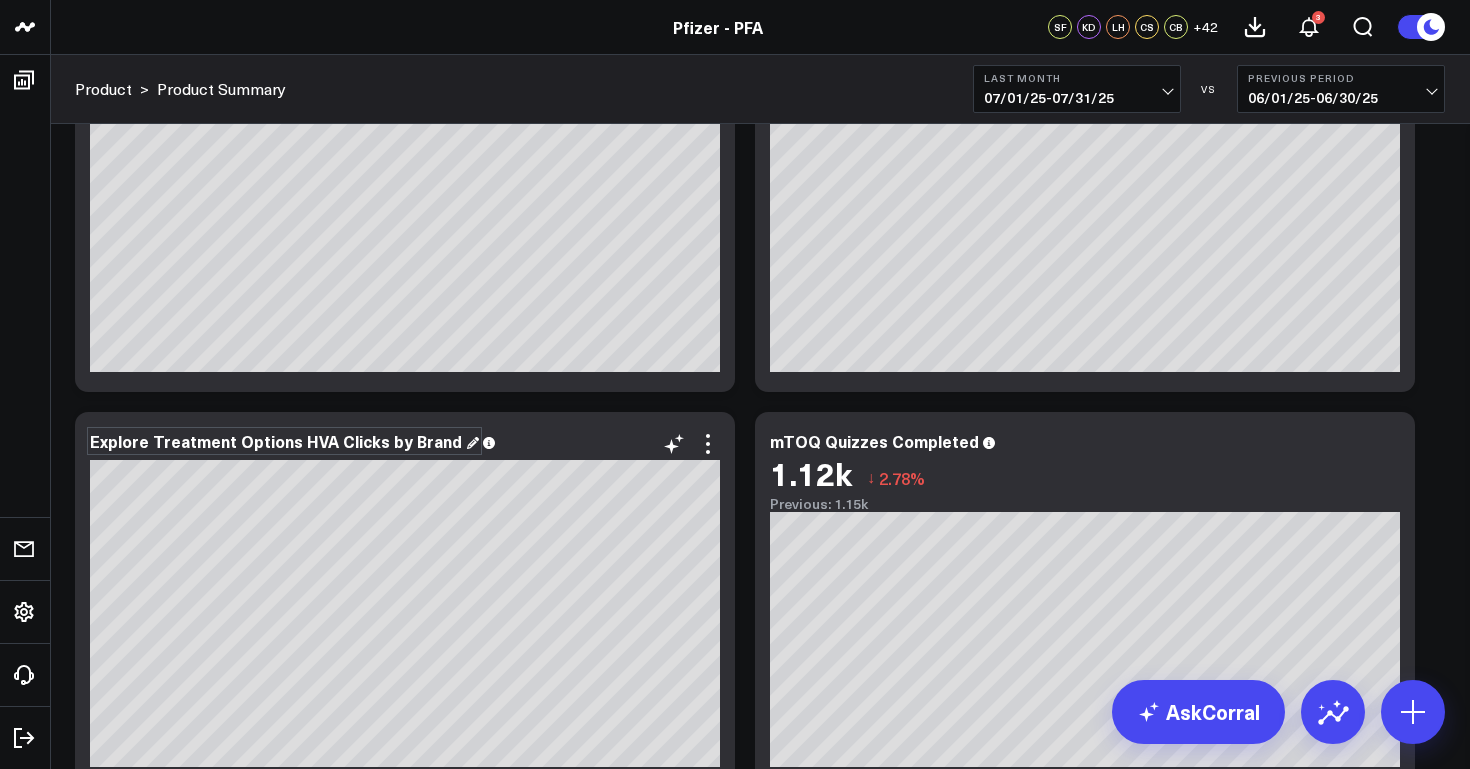click on "Explore Treatment Options HVA Clicks by Brand" at bounding box center [284, 441] 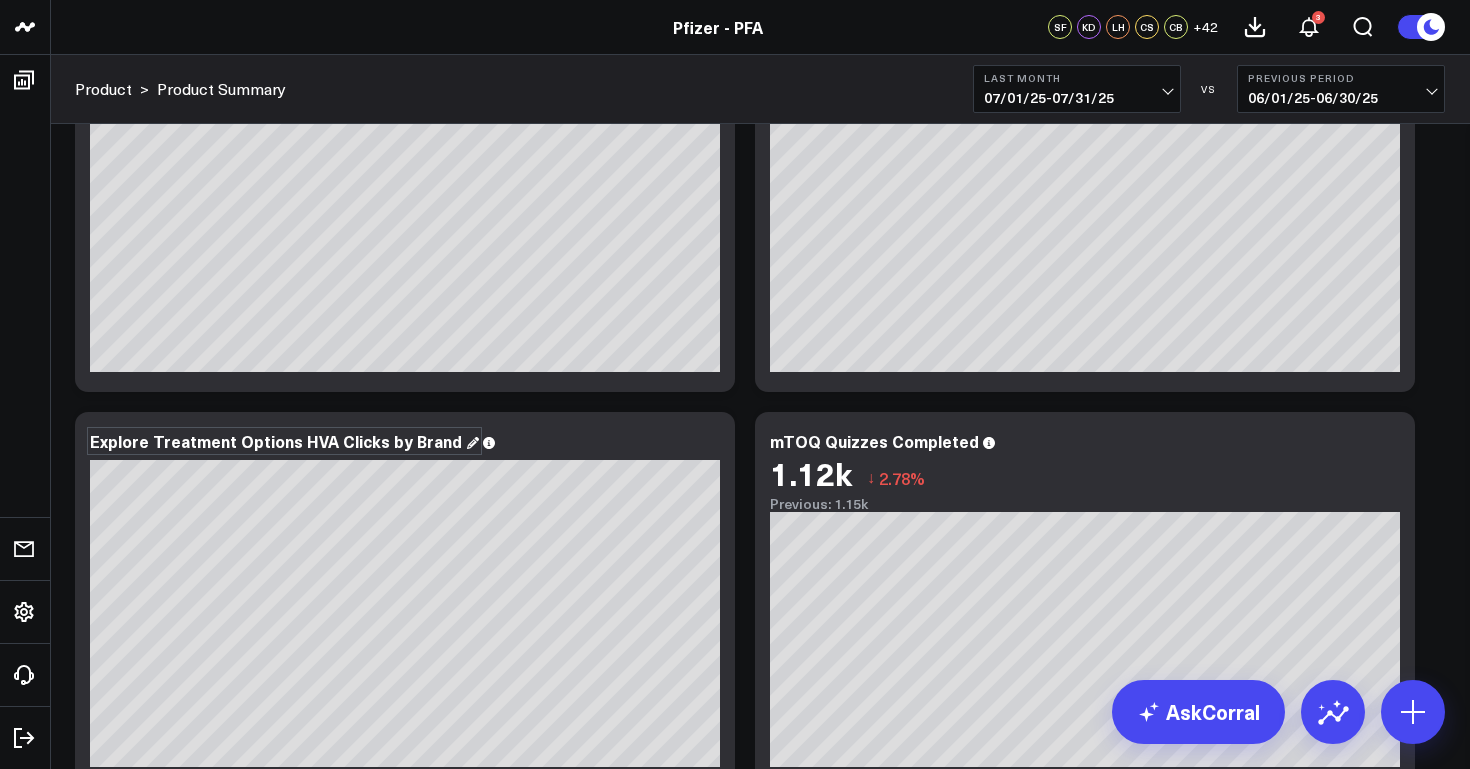 drag, startPoint x: 447, startPoint y: 438, endPoint x: 62, endPoint y: 416, distance: 385.62805 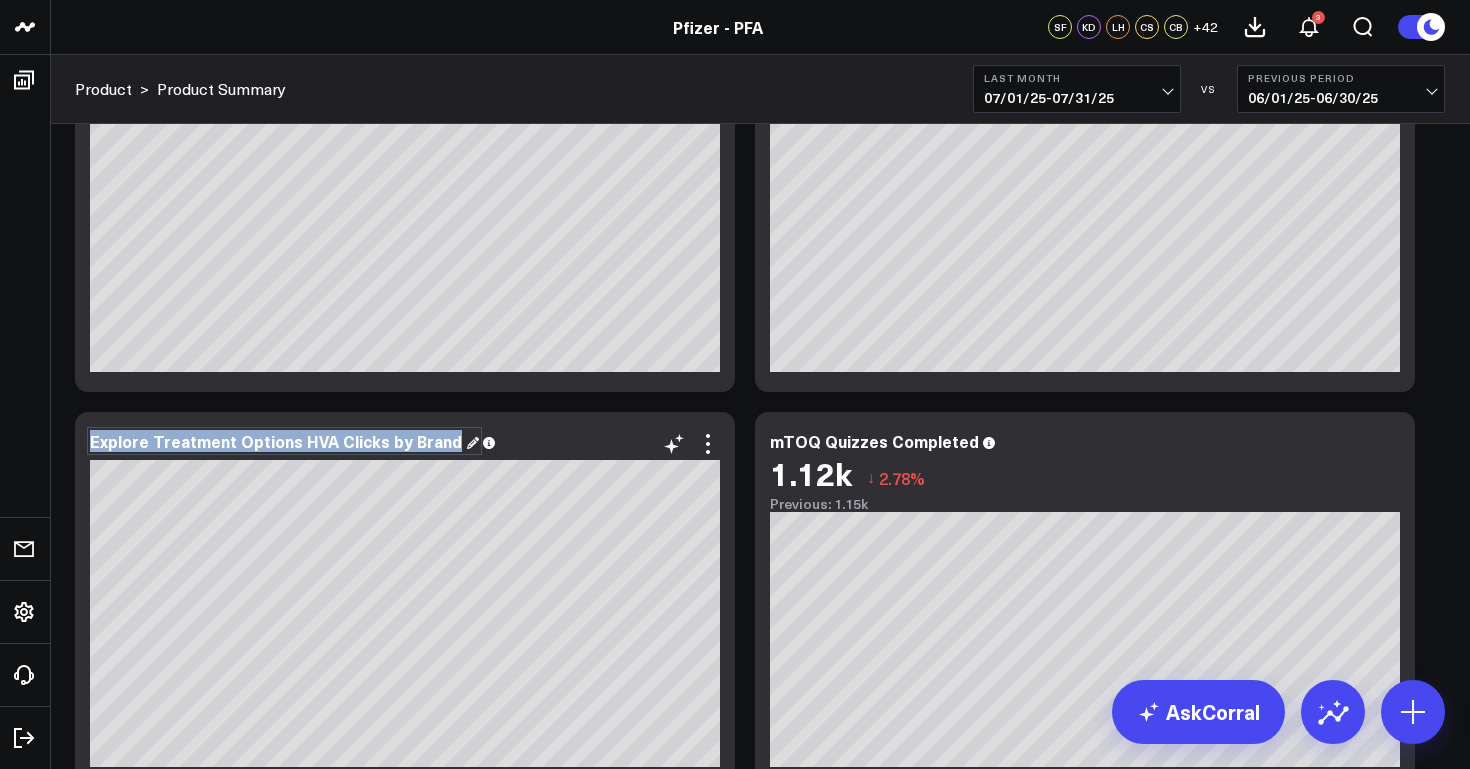 drag, startPoint x: 448, startPoint y: 442, endPoint x: 77, endPoint y: 432, distance: 371.13474 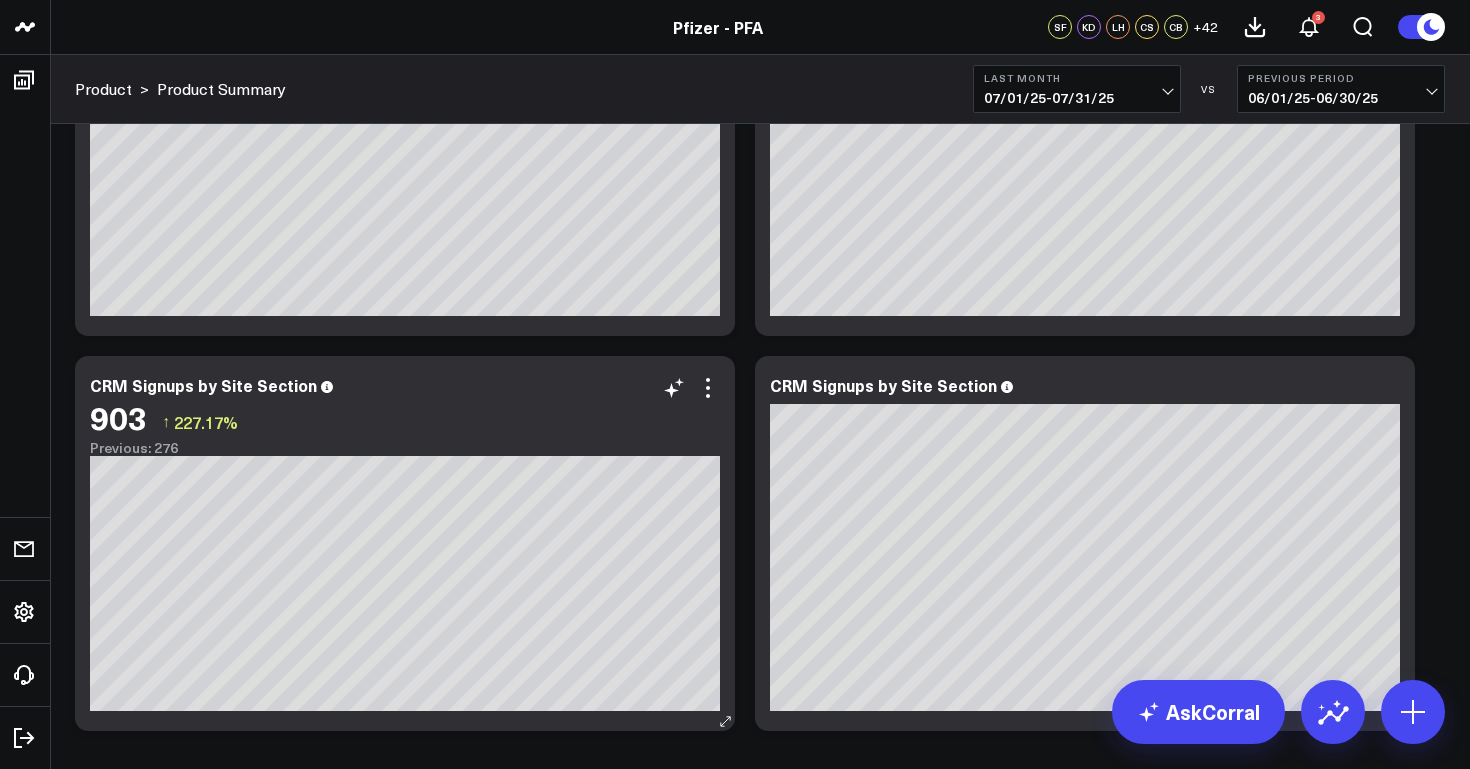 scroll, scrollTop: 3188, scrollLeft: 0, axis: vertical 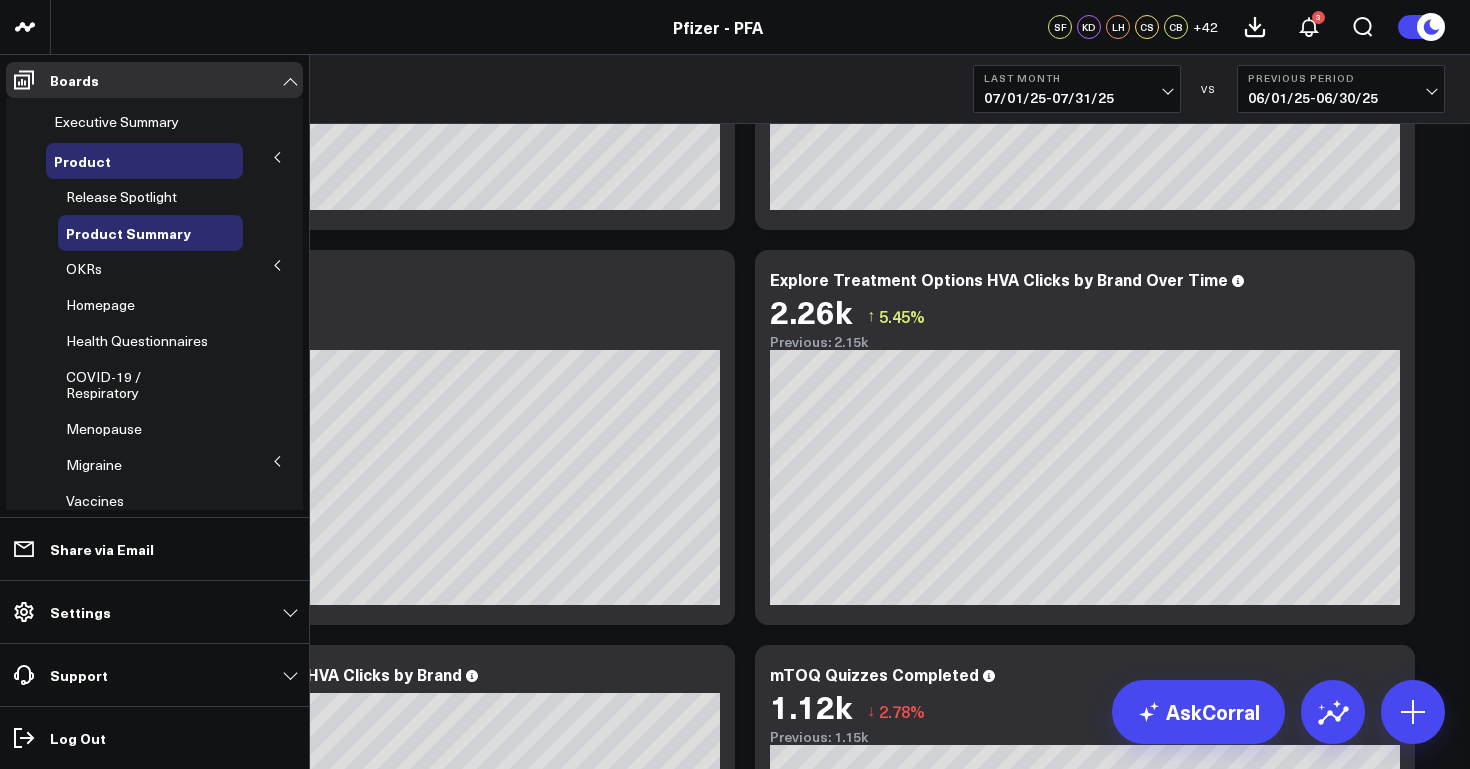 click 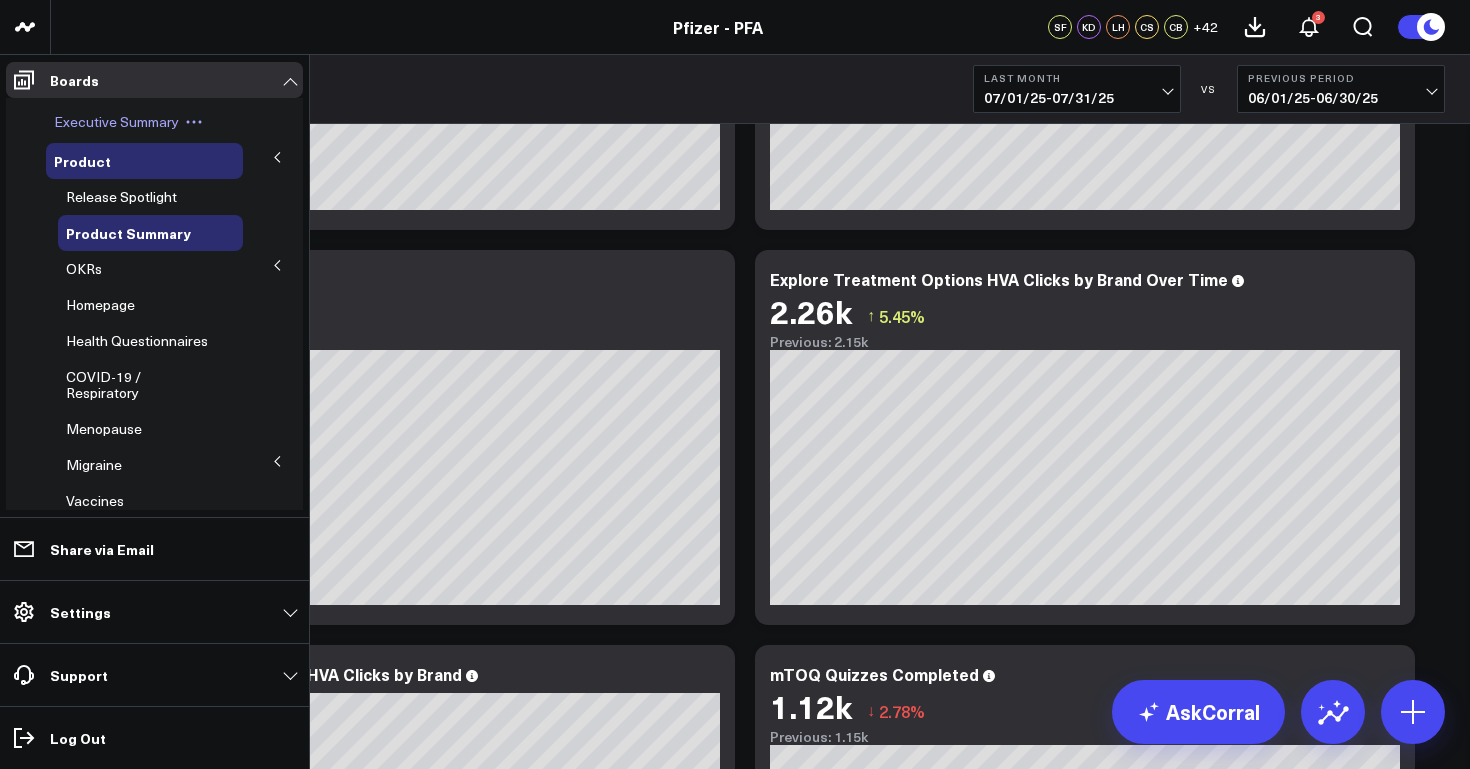 click on "Executive Summary" at bounding box center (116, 121) 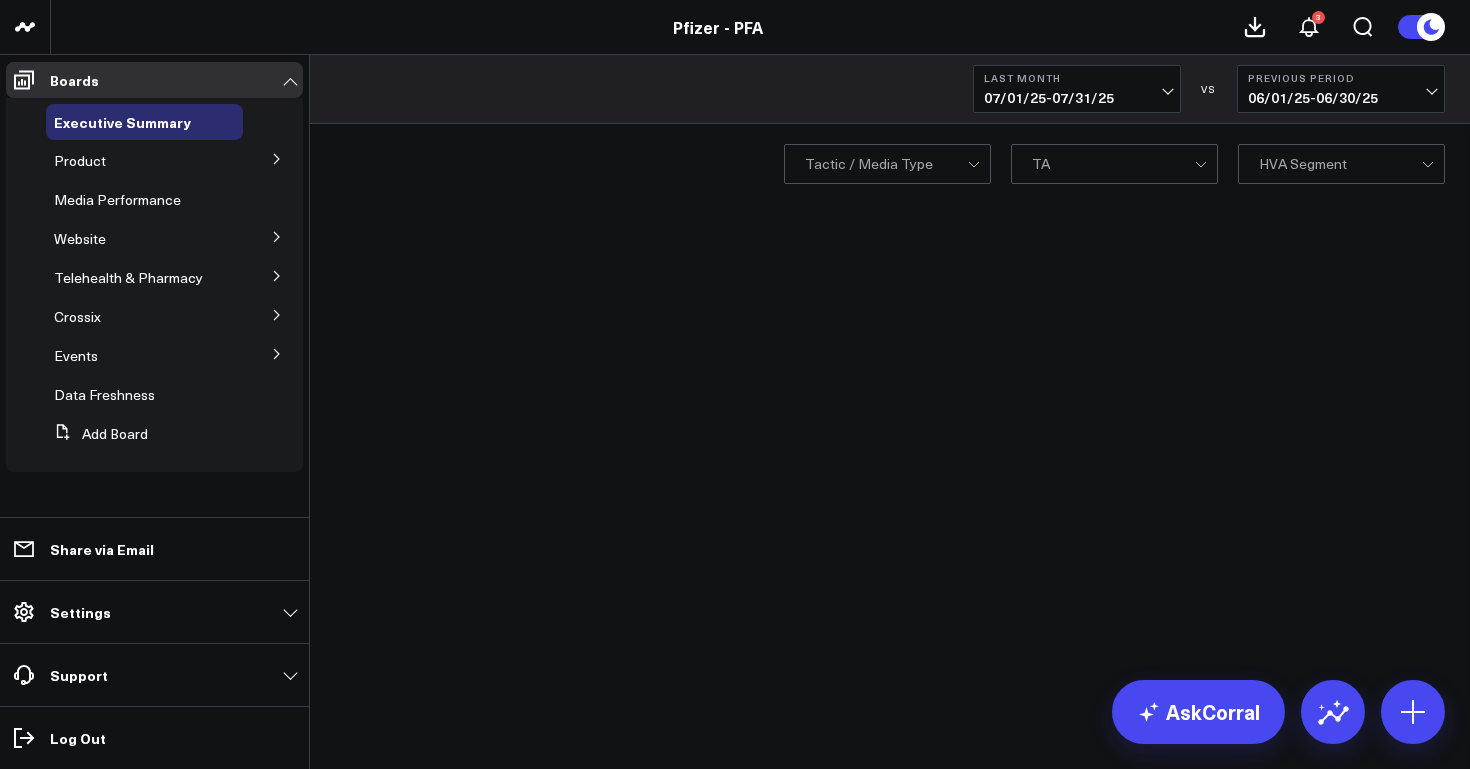 scroll, scrollTop: 0, scrollLeft: 0, axis: both 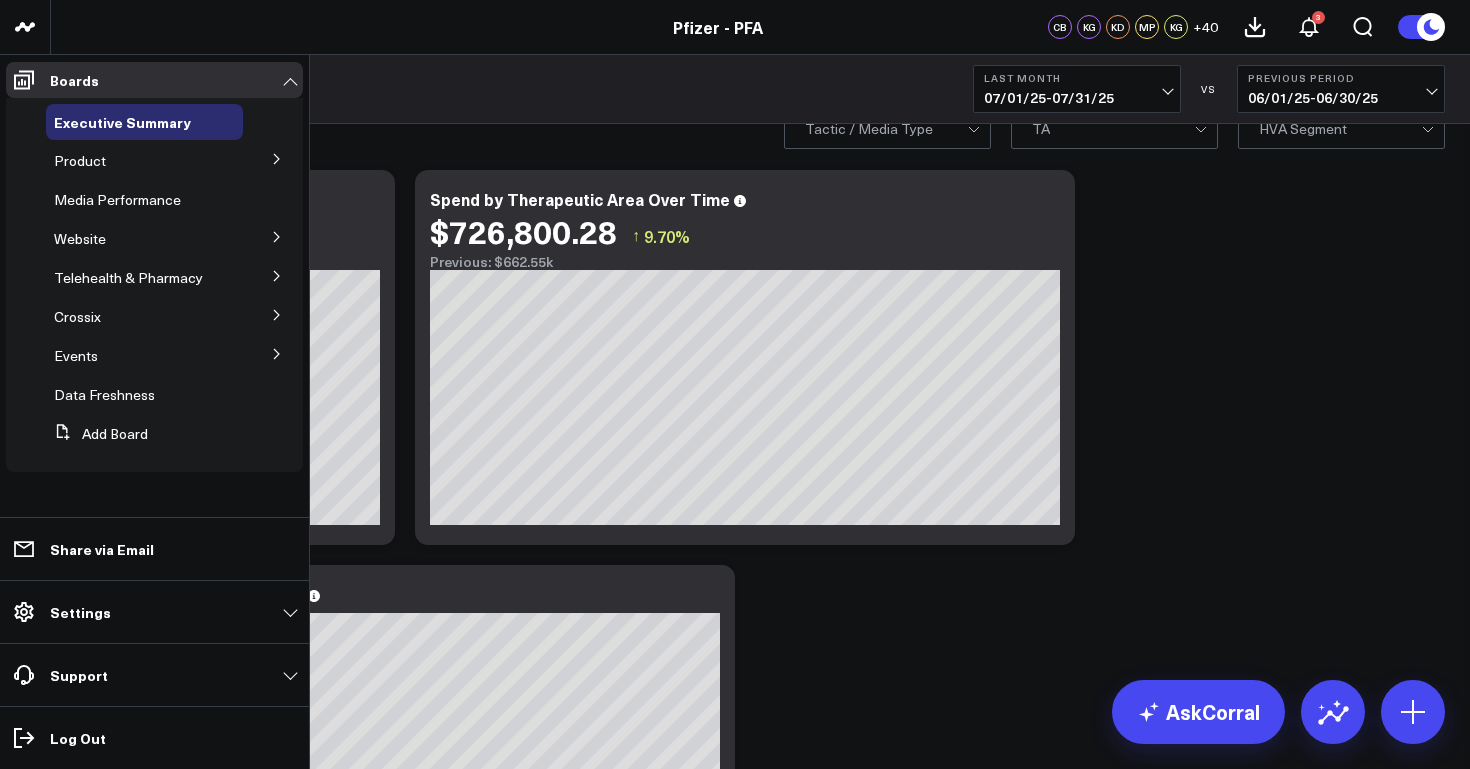 click 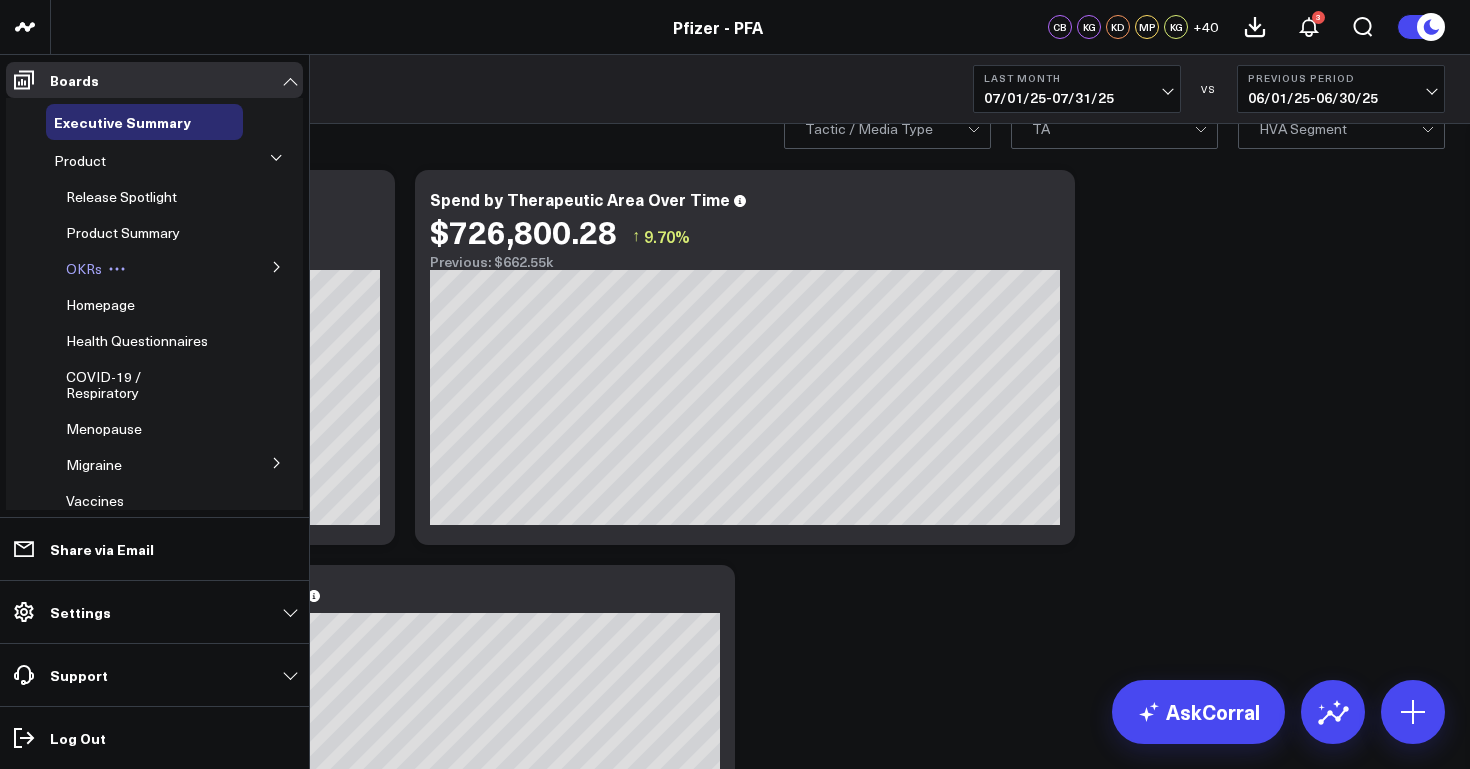 click on "OKRs" at bounding box center [84, 268] 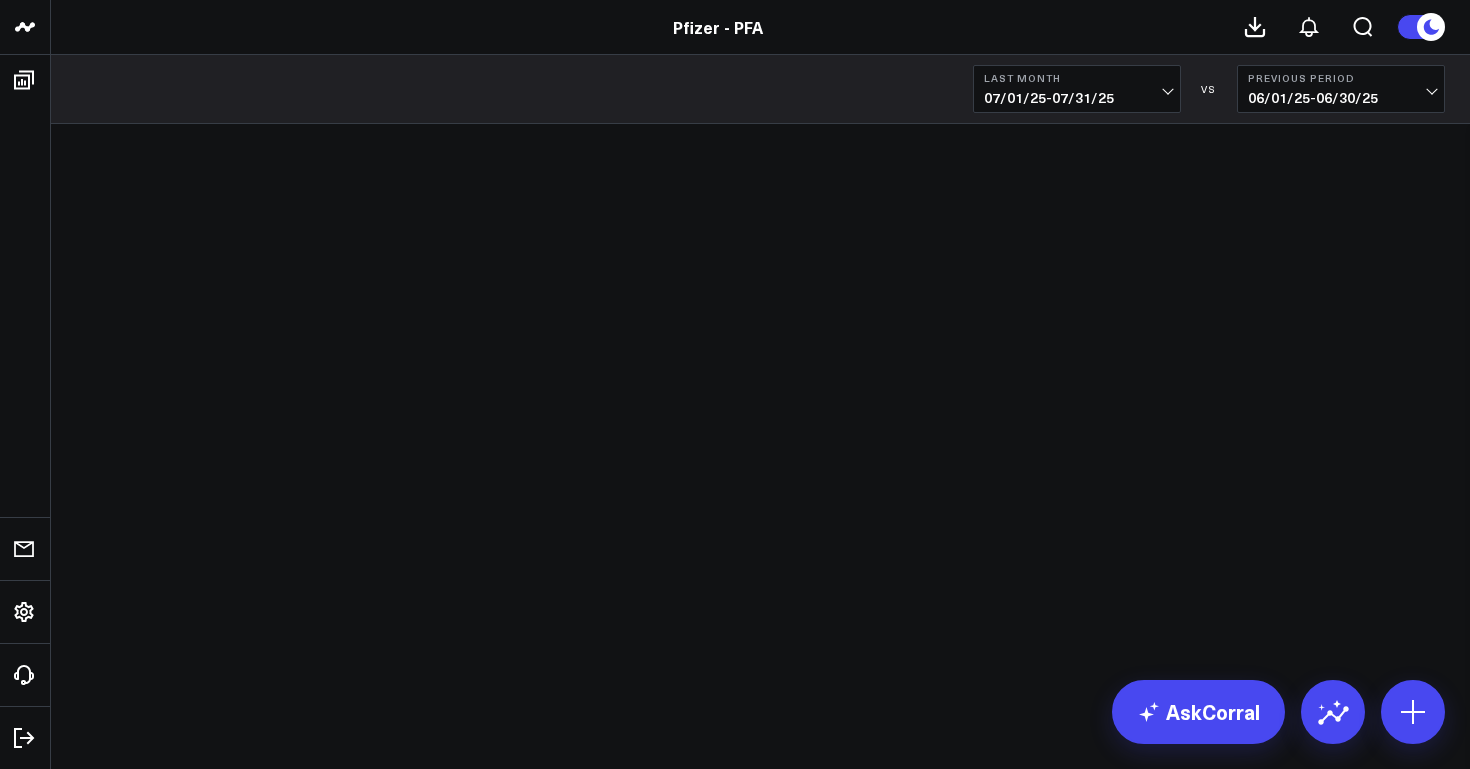 scroll, scrollTop: 0, scrollLeft: 0, axis: both 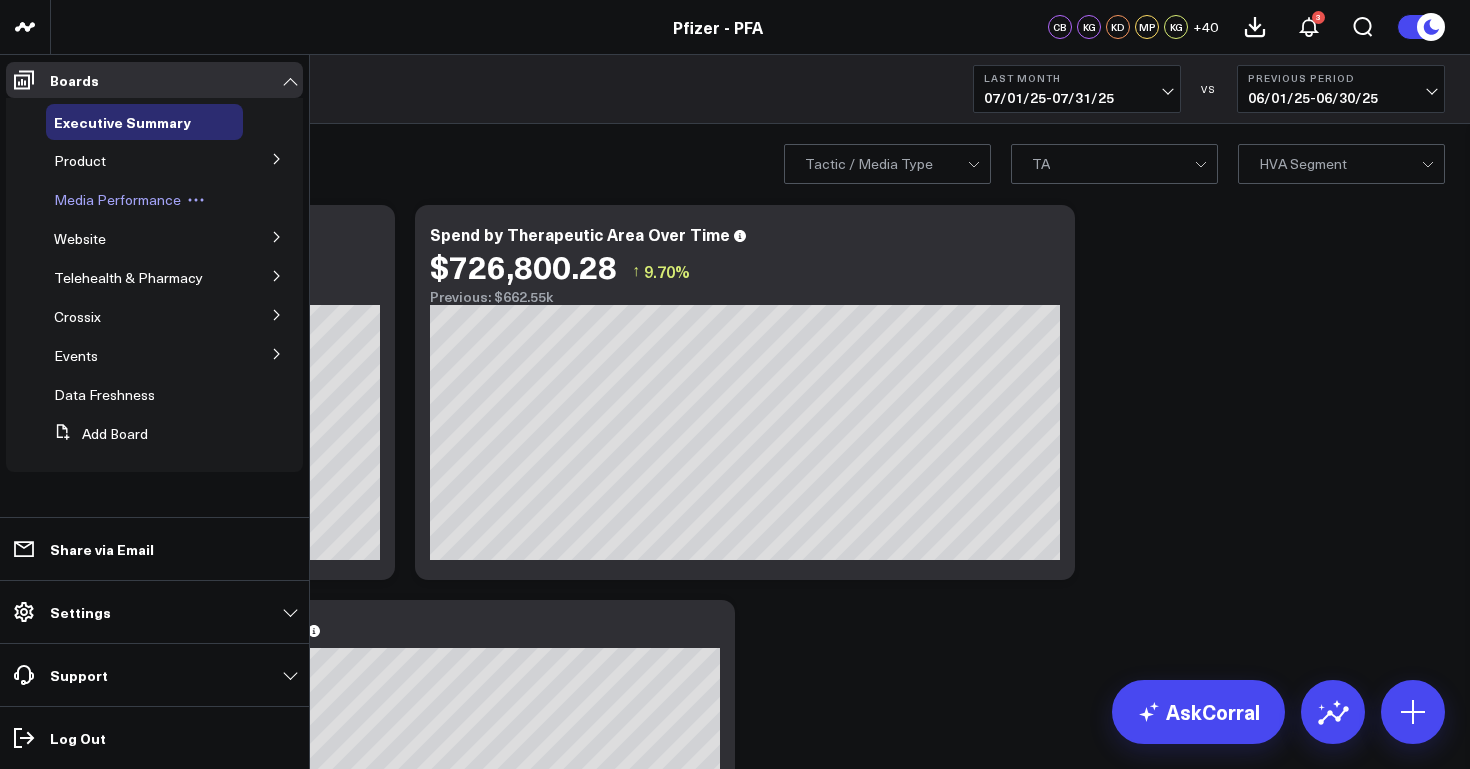 click on "Media Performance" at bounding box center [117, 199] 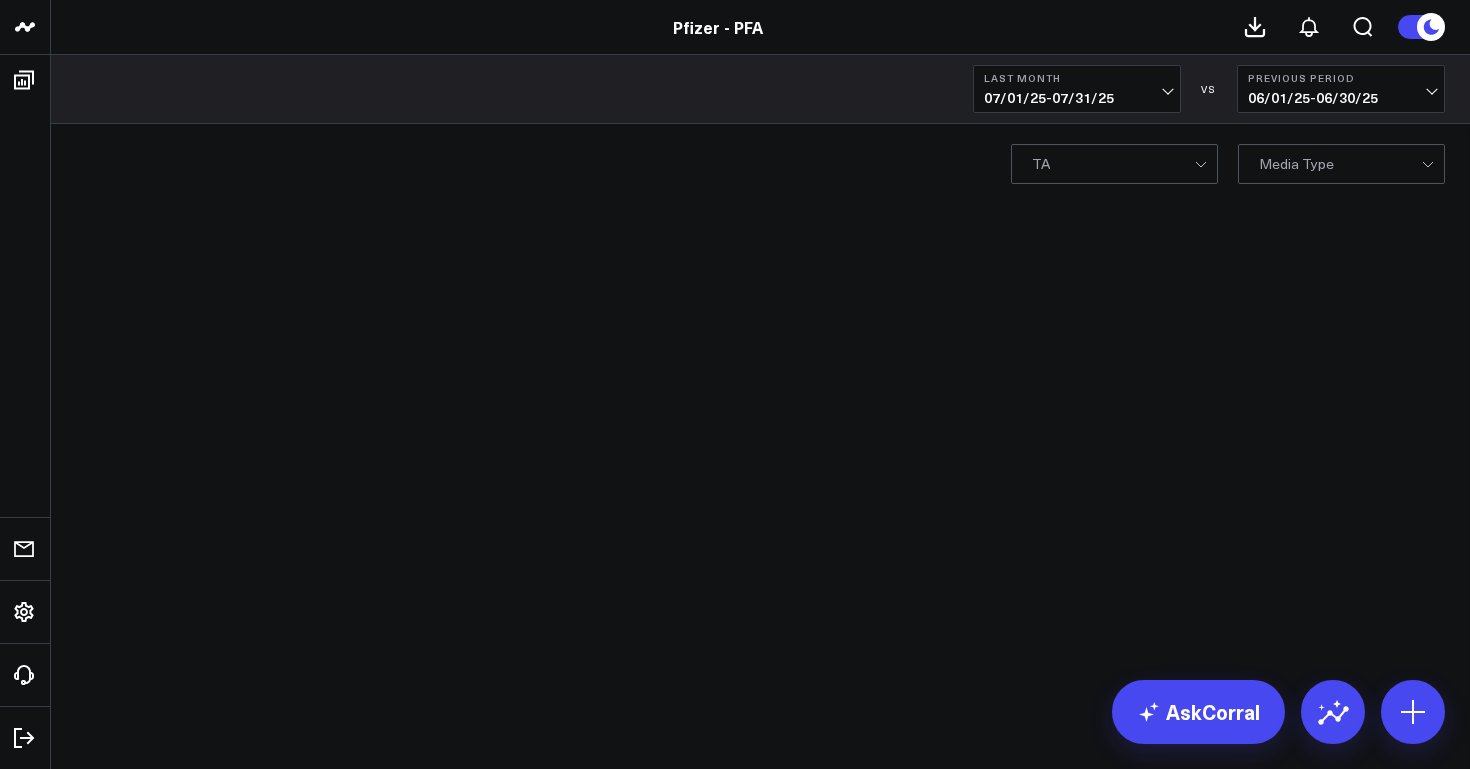 scroll, scrollTop: 0, scrollLeft: 0, axis: both 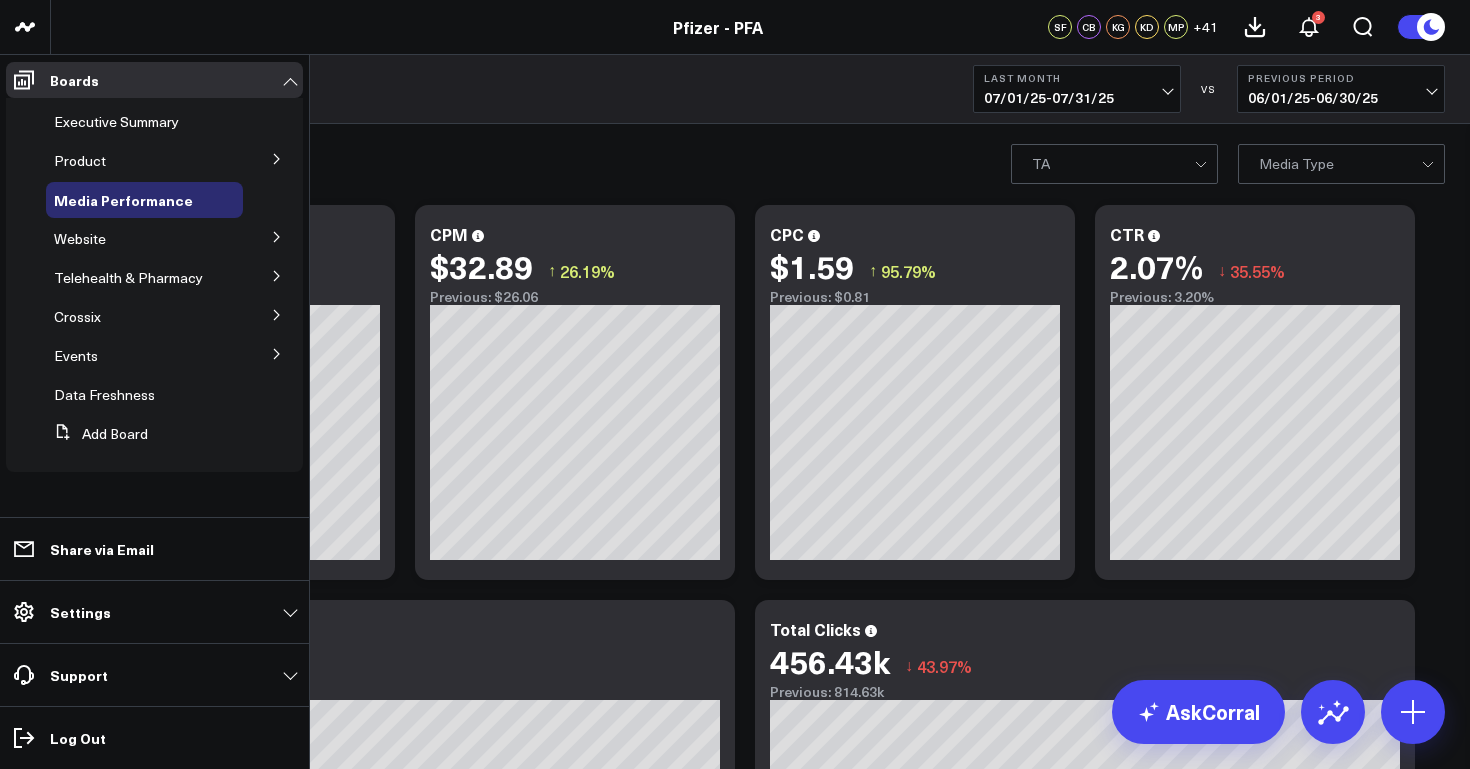 click 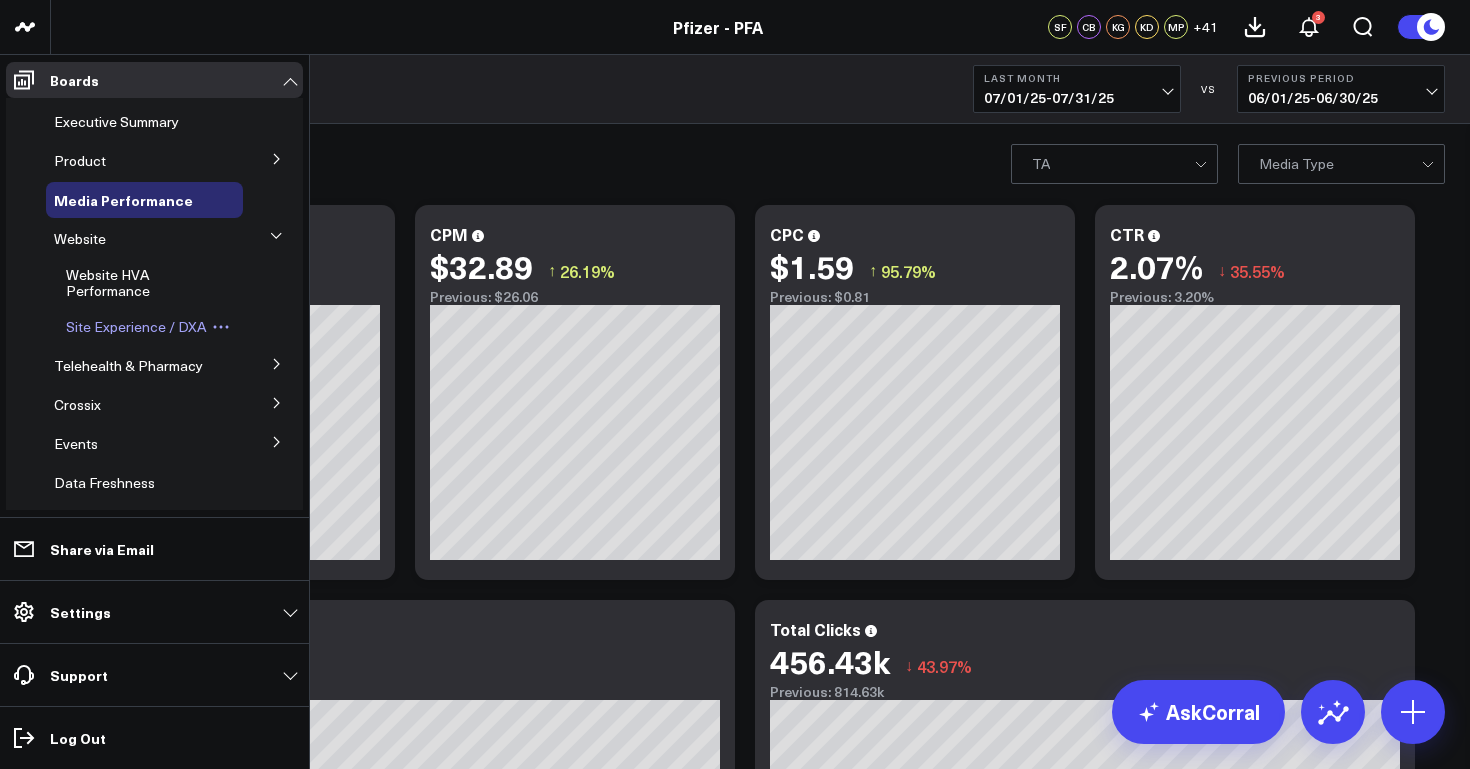 scroll, scrollTop: 27, scrollLeft: 0, axis: vertical 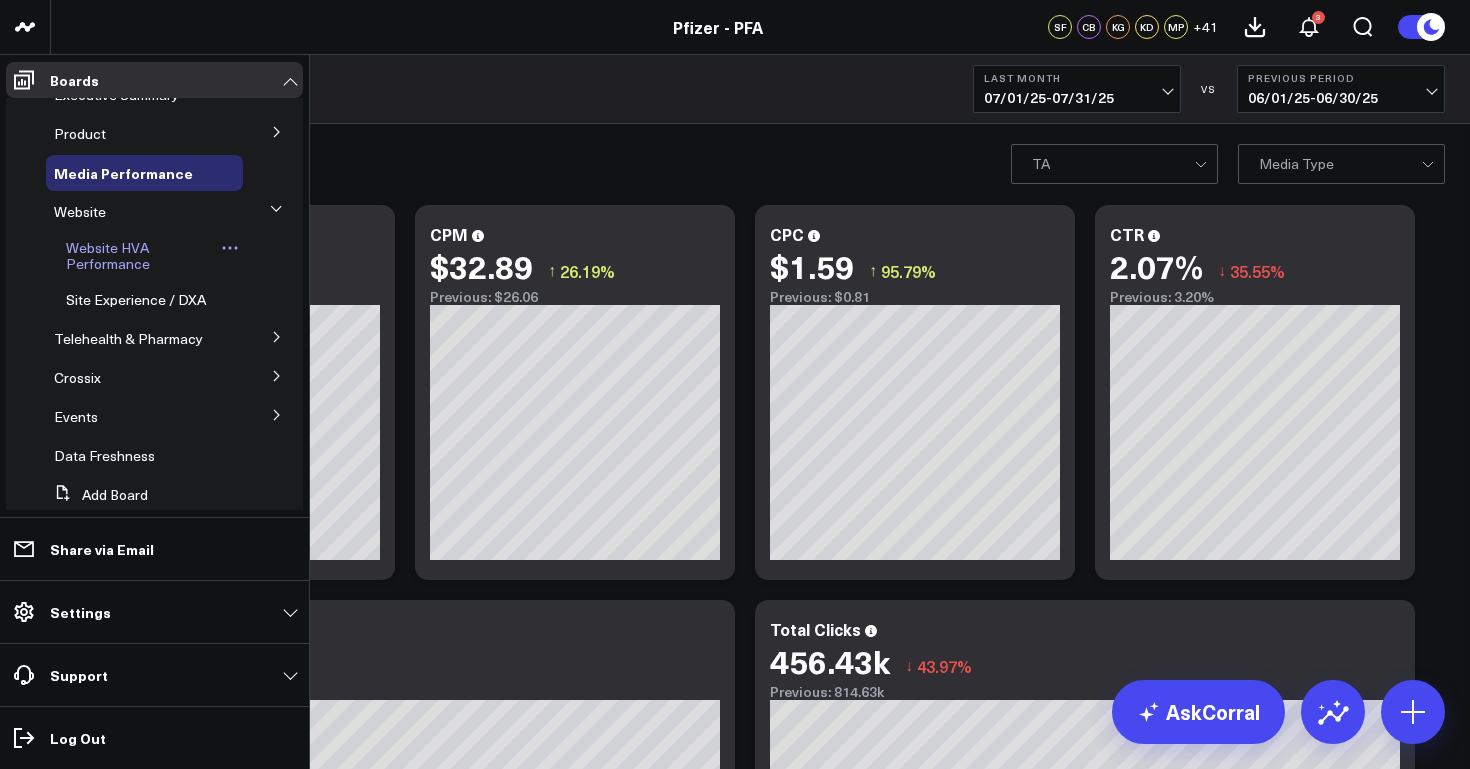 click on "Website HVA Performance" at bounding box center (108, 255) 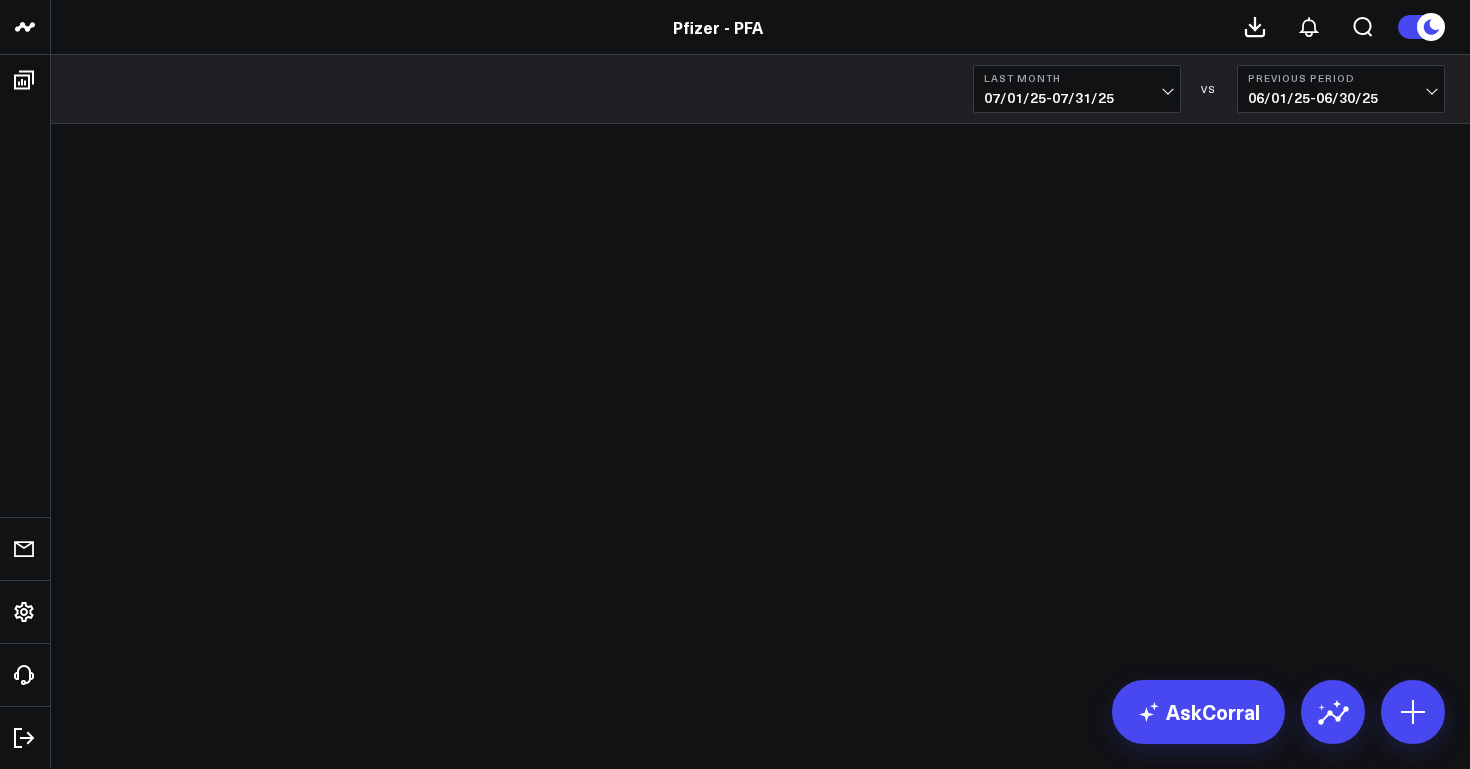 scroll, scrollTop: 0, scrollLeft: 0, axis: both 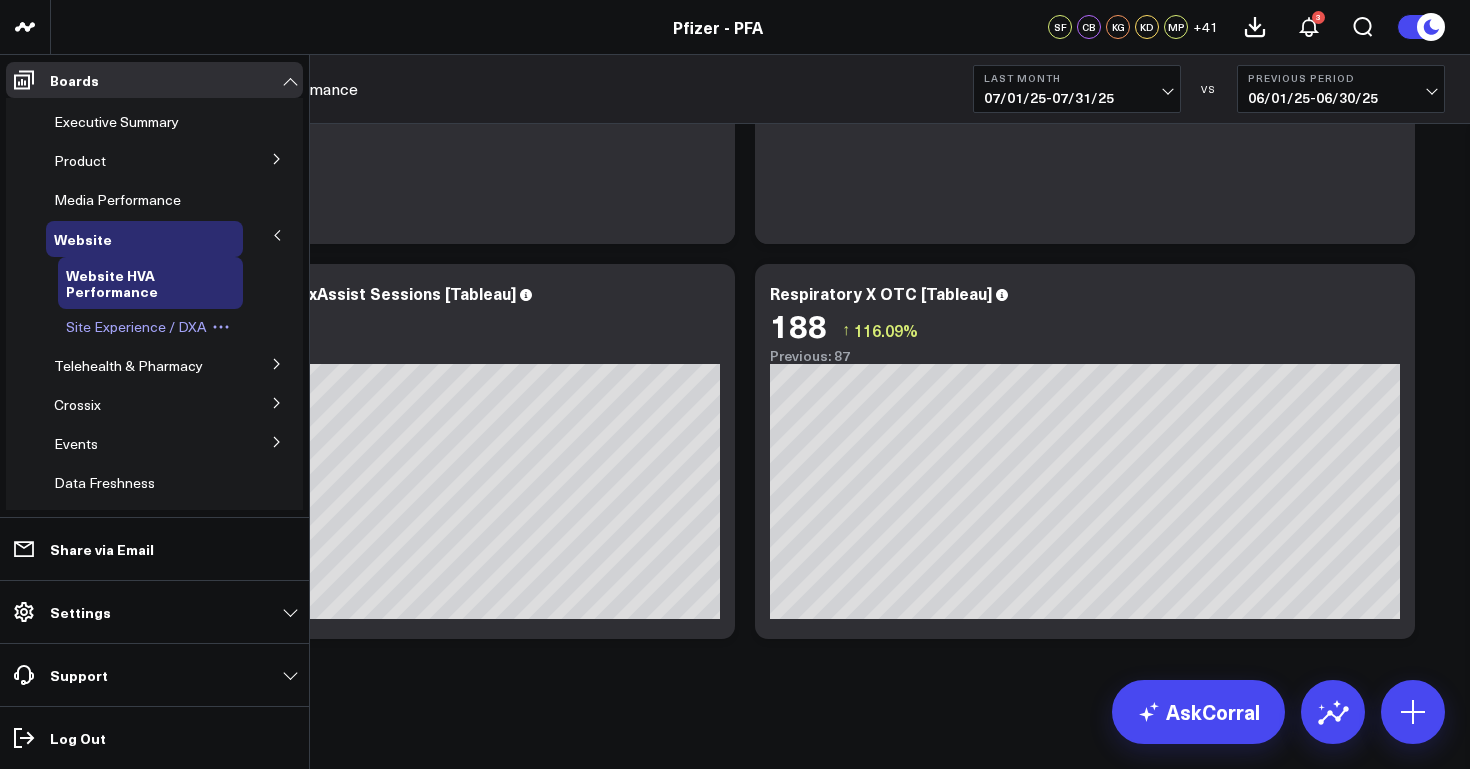click on "Site Experience / DXA" at bounding box center (136, 326) 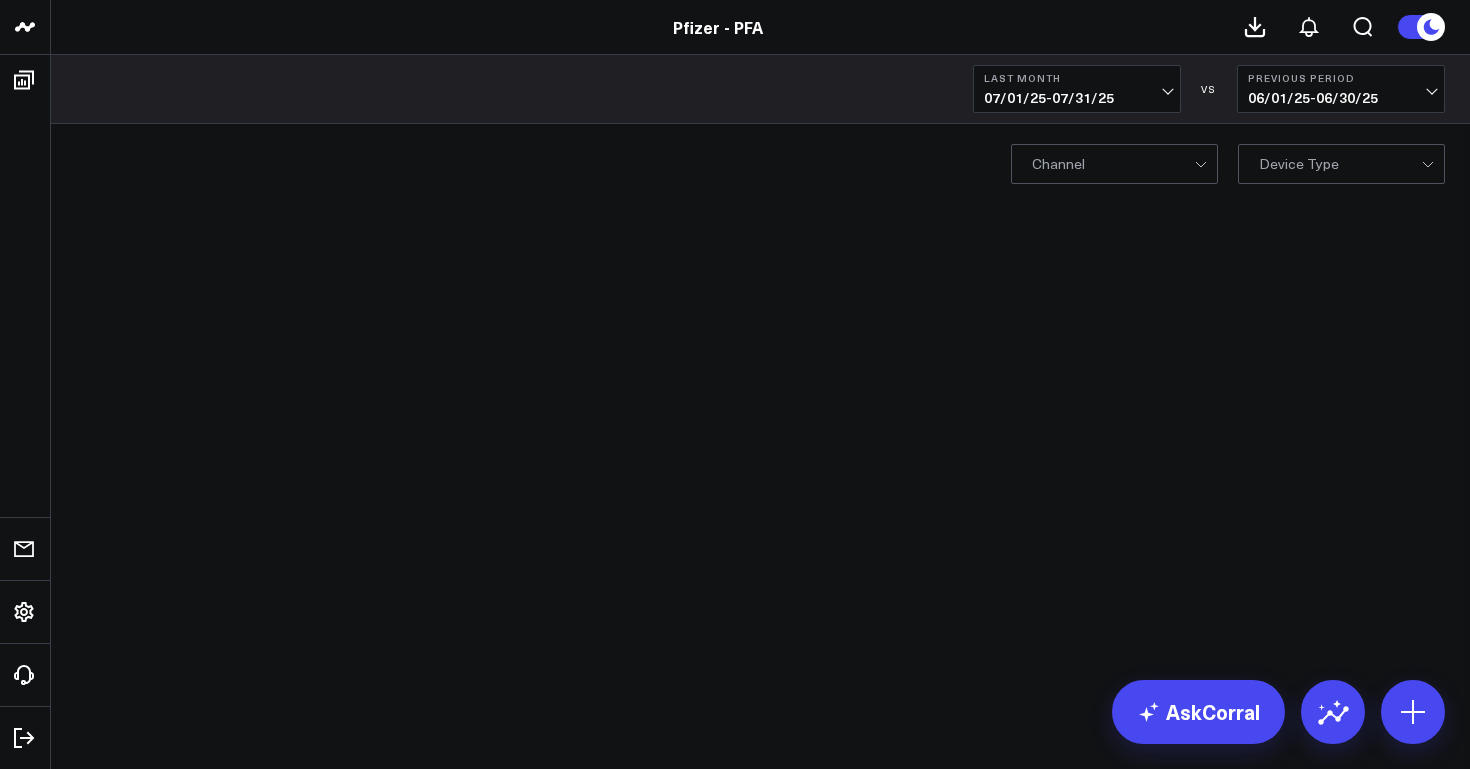 scroll, scrollTop: 0, scrollLeft: 0, axis: both 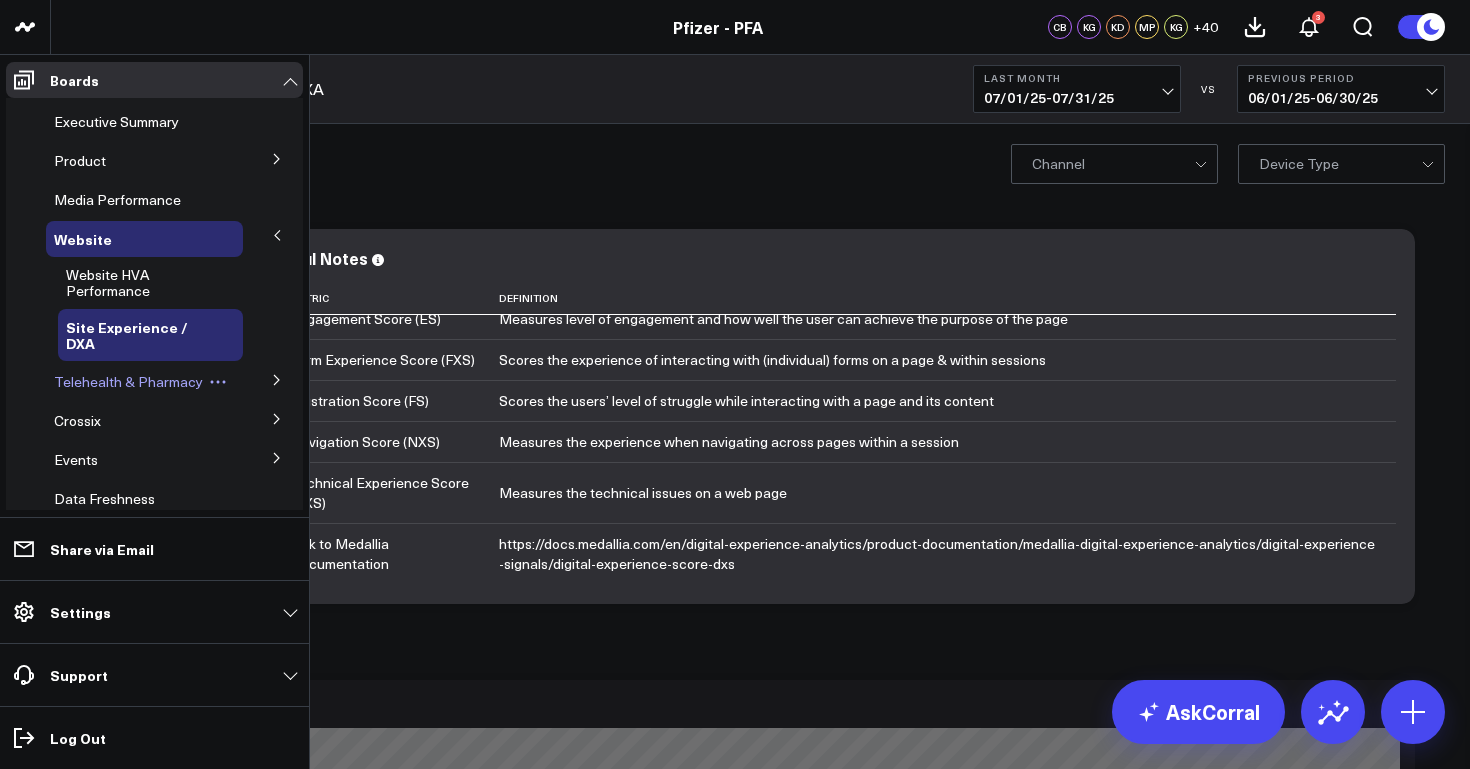 click on "Telehealth & Pharmacy" at bounding box center [128, 381] 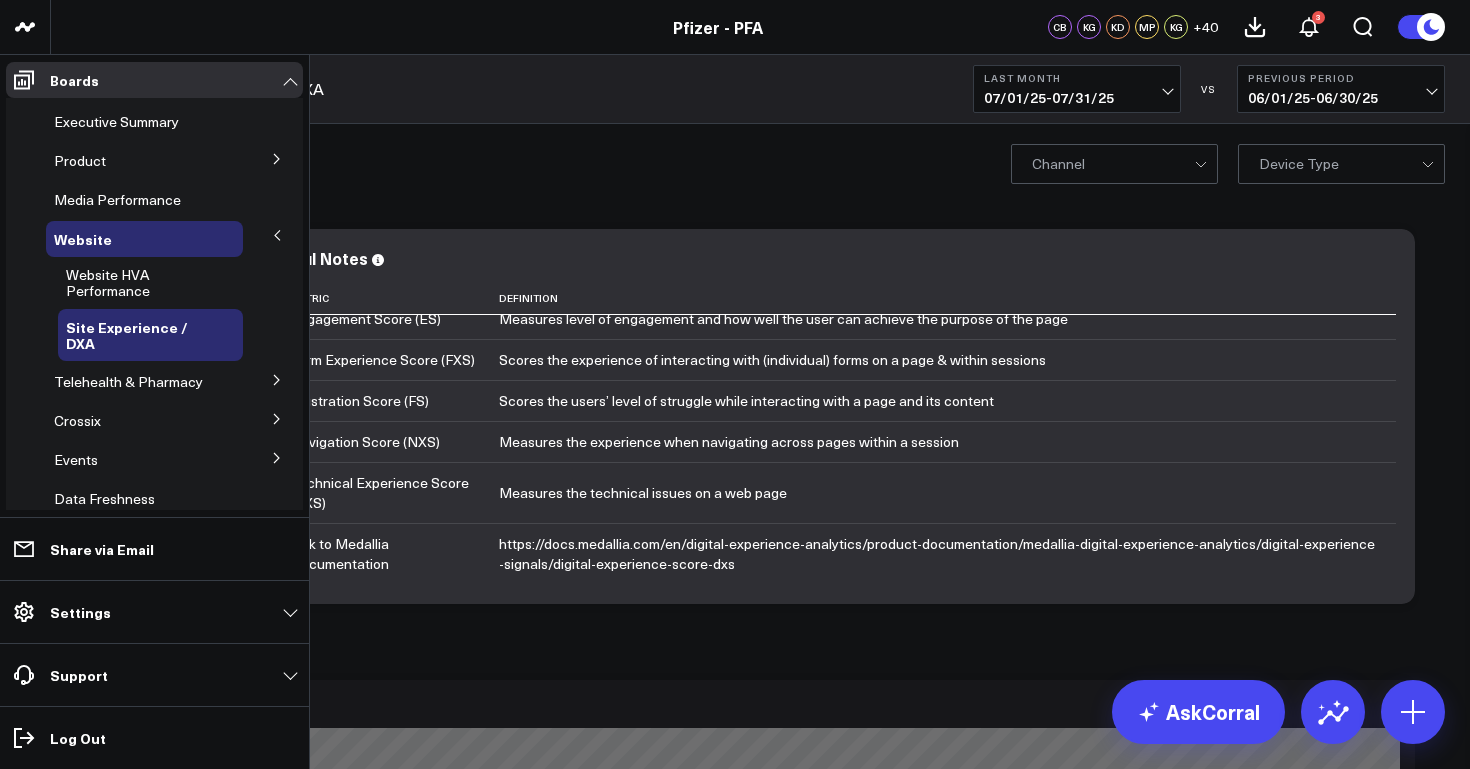 click 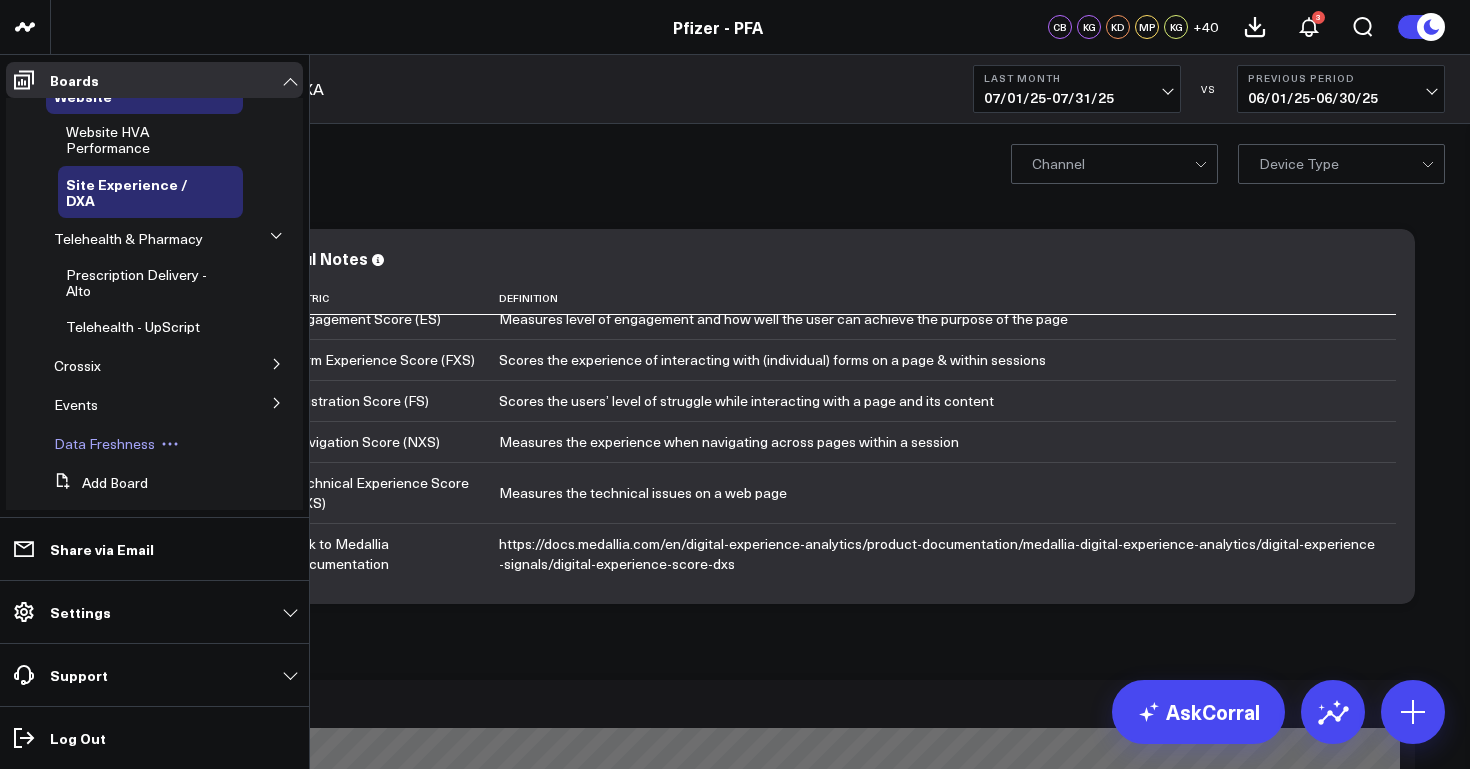 scroll, scrollTop: 166, scrollLeft: 0, axis: vertical 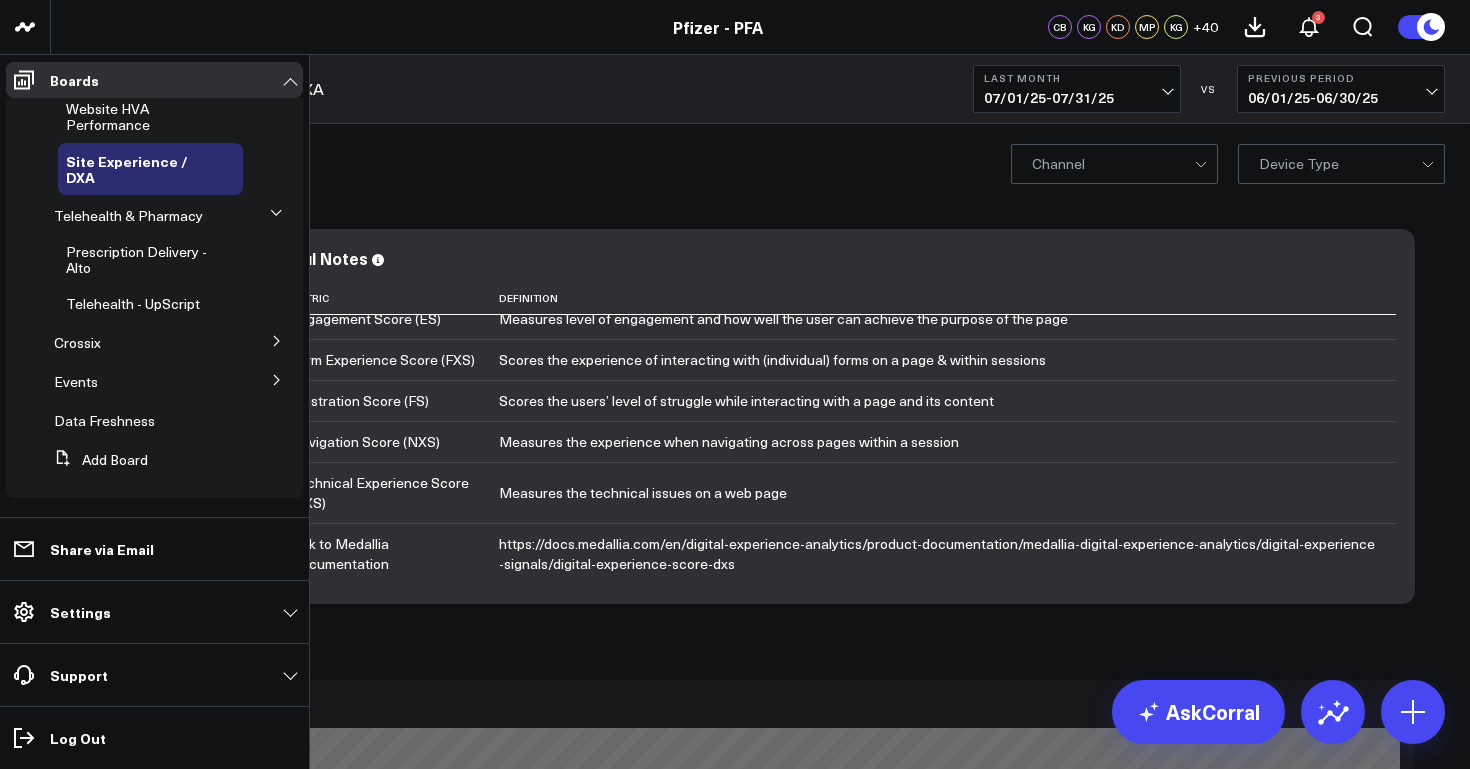 click 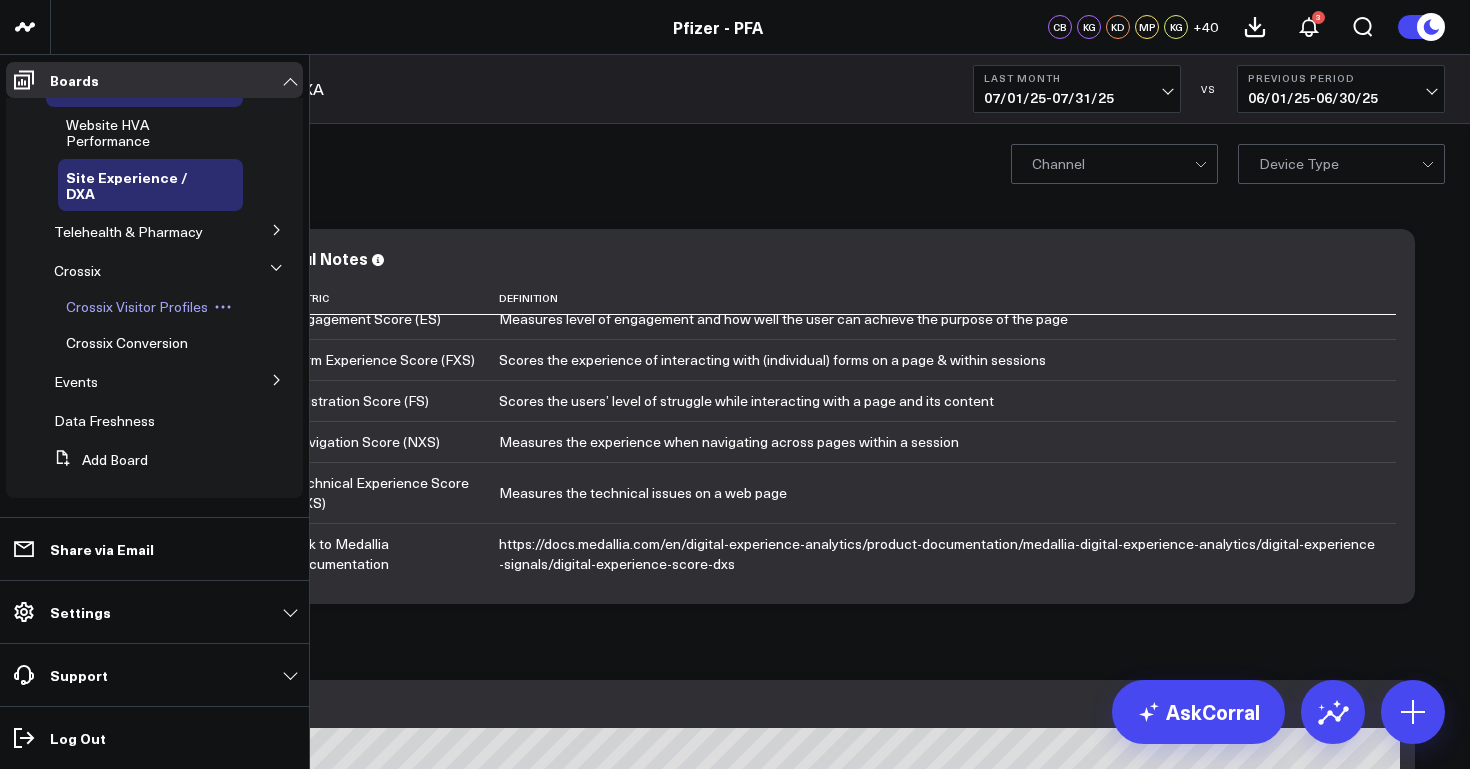 click on "Crossix Visitor Profiles" at bounding box center (137, 306) 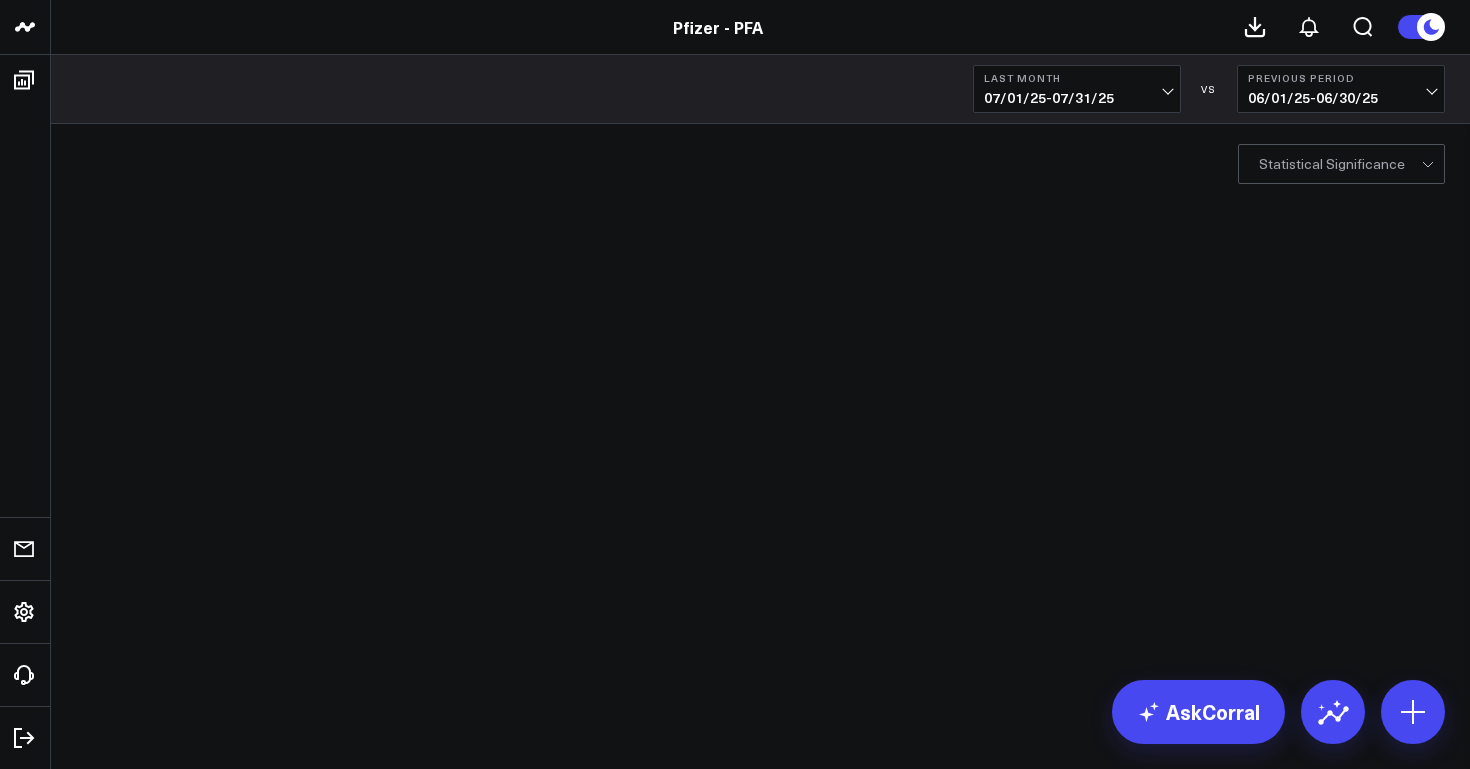 scroll, scrollTop: 0, scrollLeft: 0, axis: both 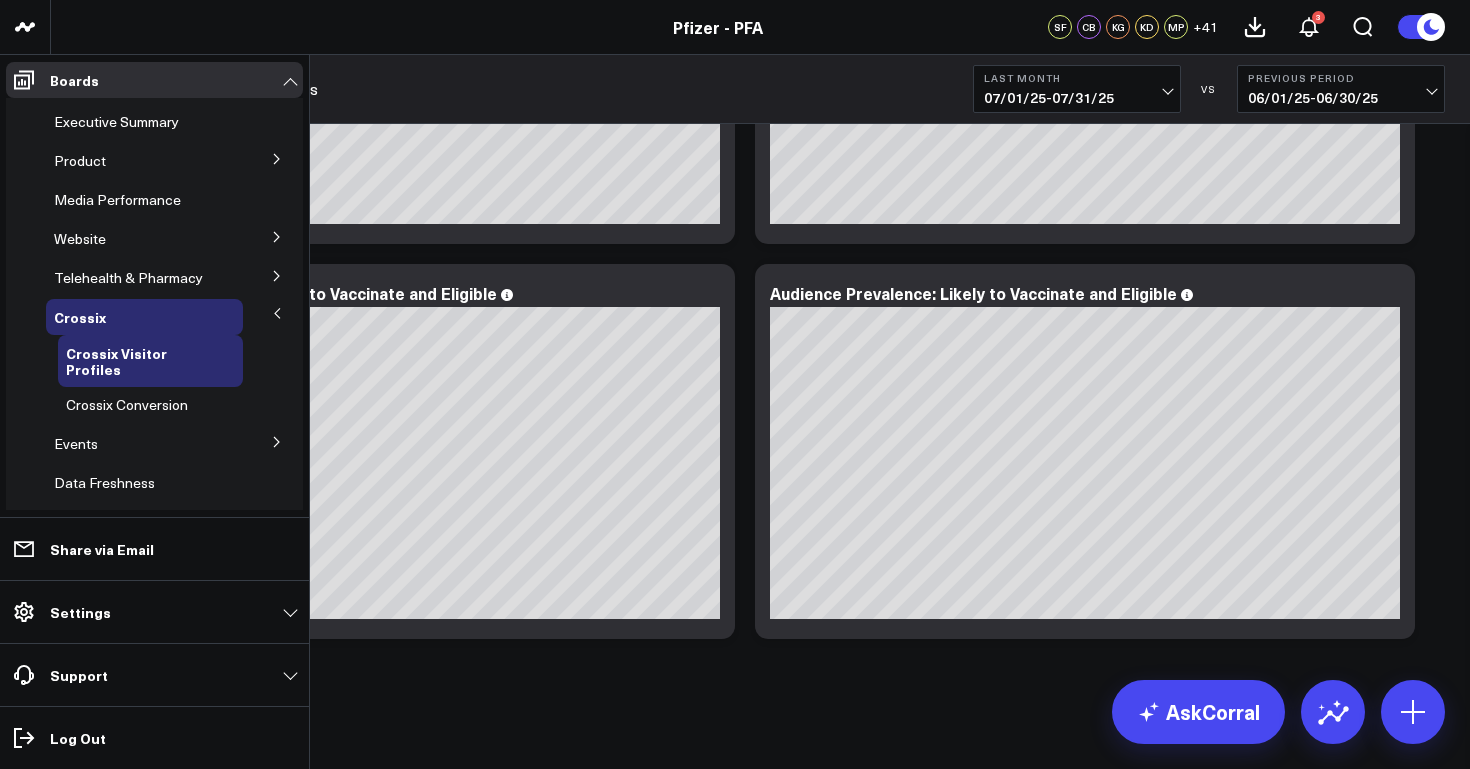 click 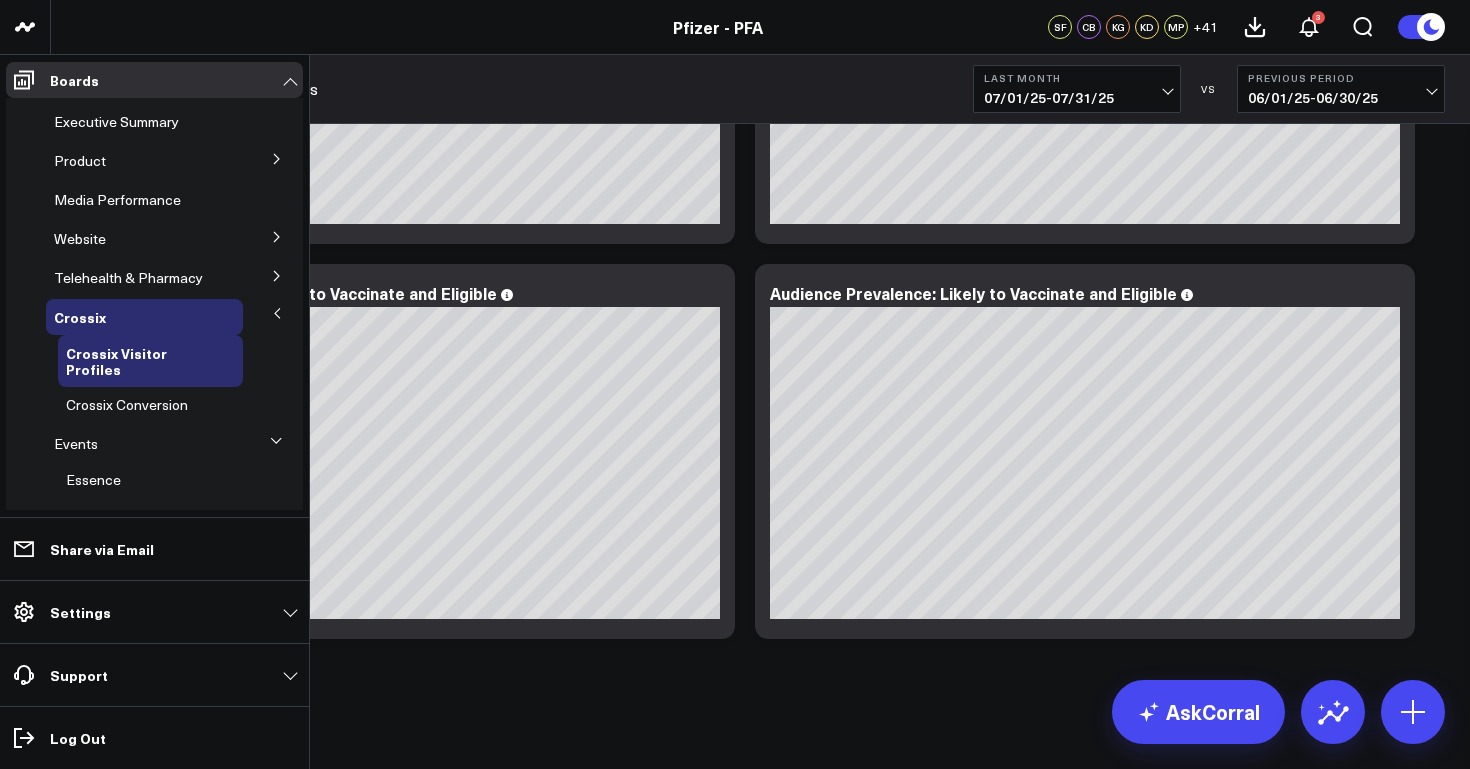 scroll, scrollTop: 98, scrollLeft: 0, axis: vertical 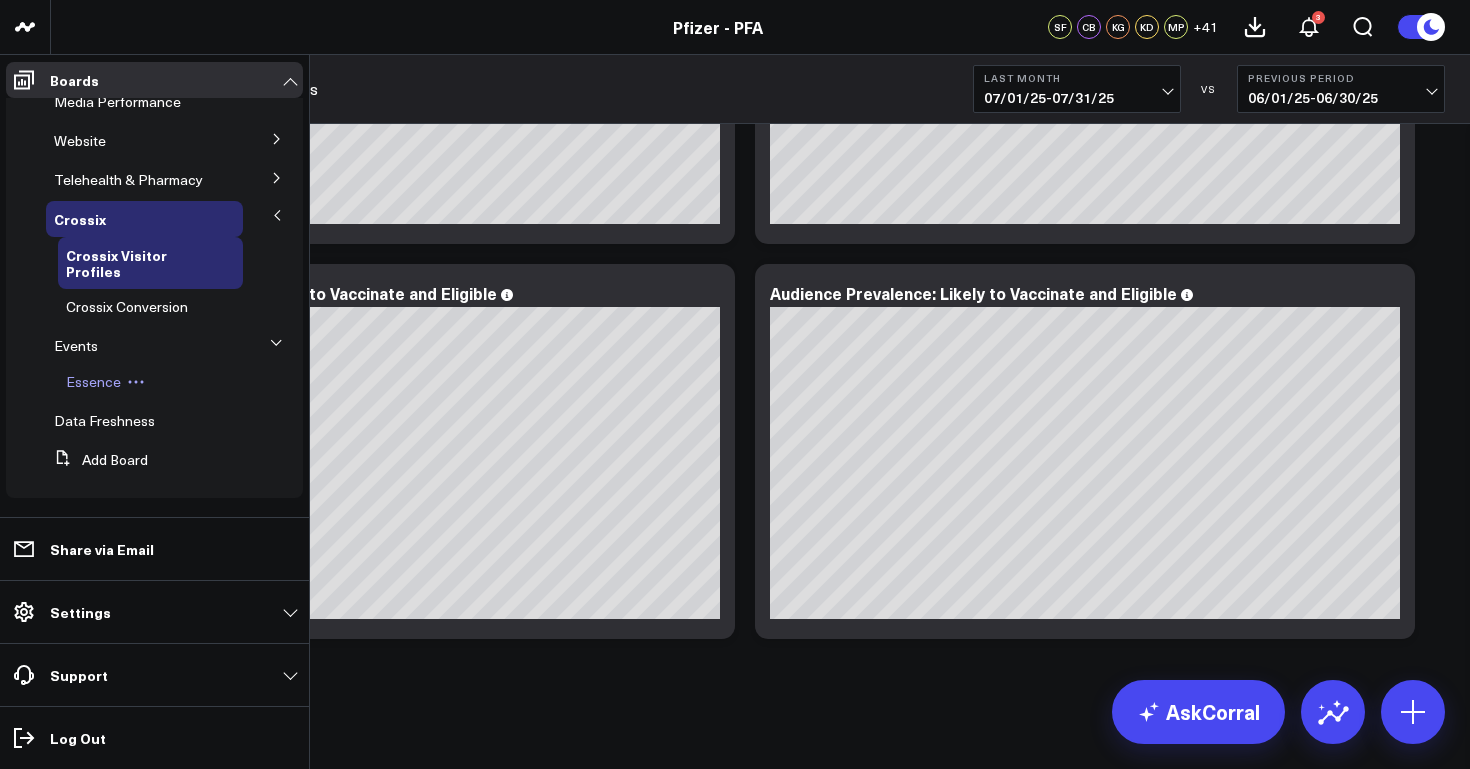 click on "Essence" at bounding box center [93, 381] 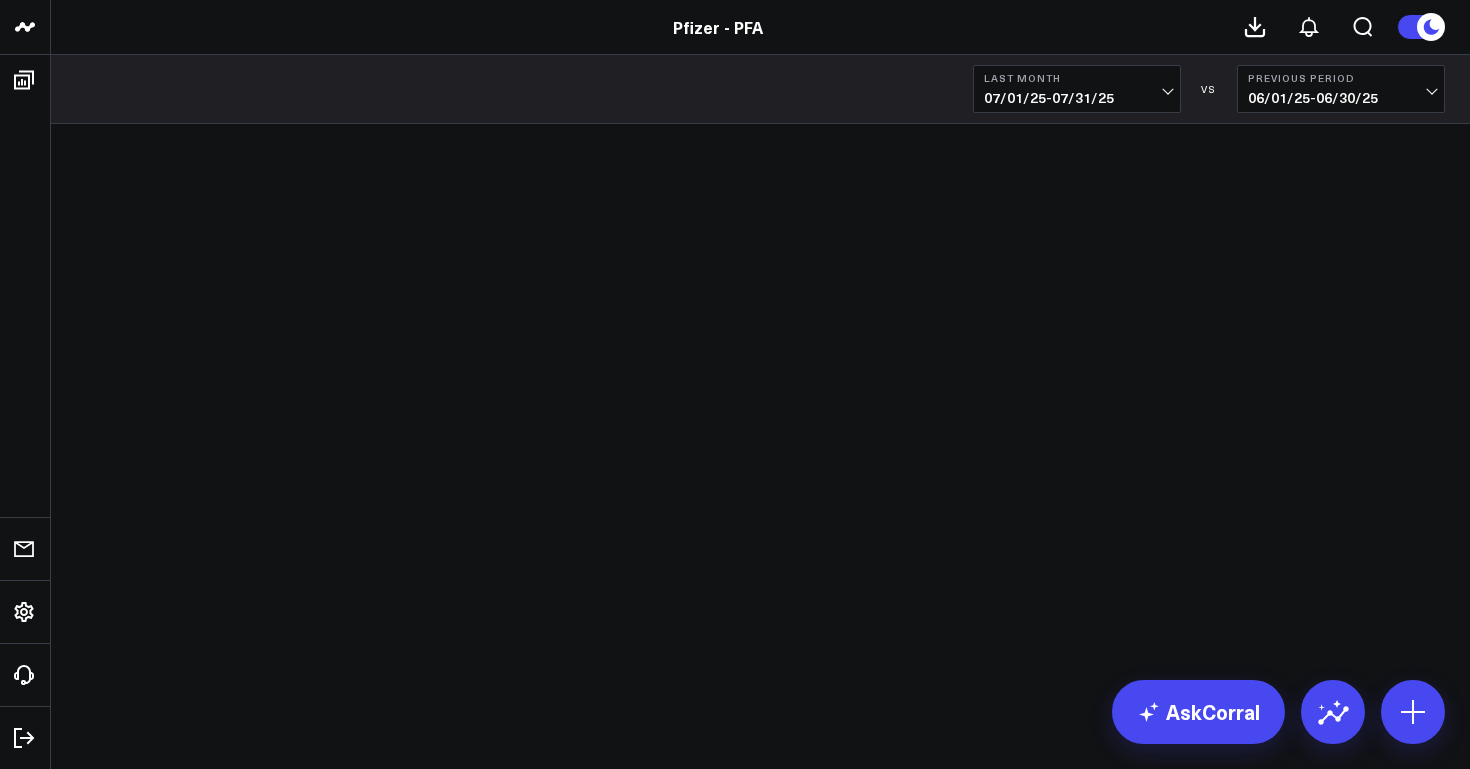 scroll, scrollTop: 0, scrollLeft: 0, axis: both 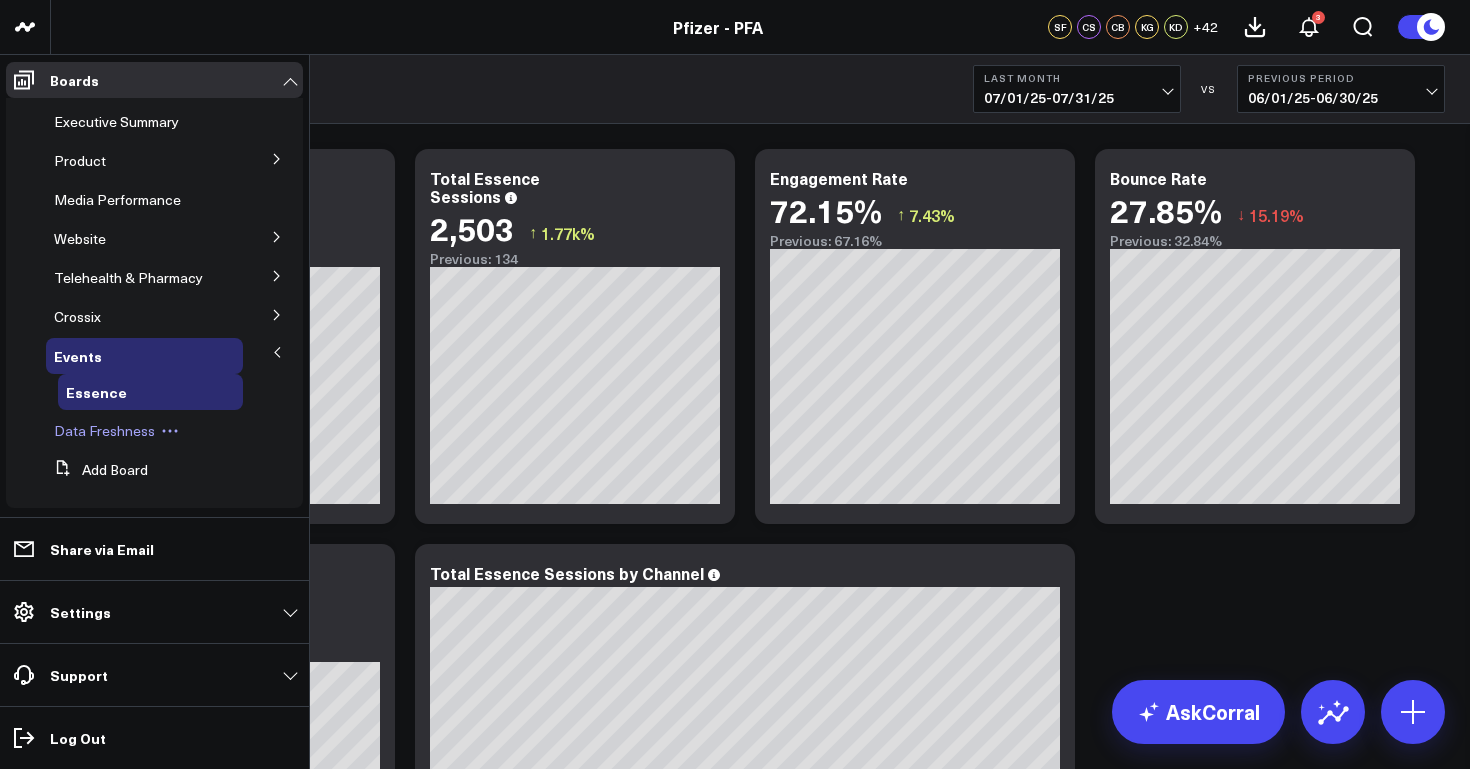 click on "Data Freshness" at bounding box center (104, 430) 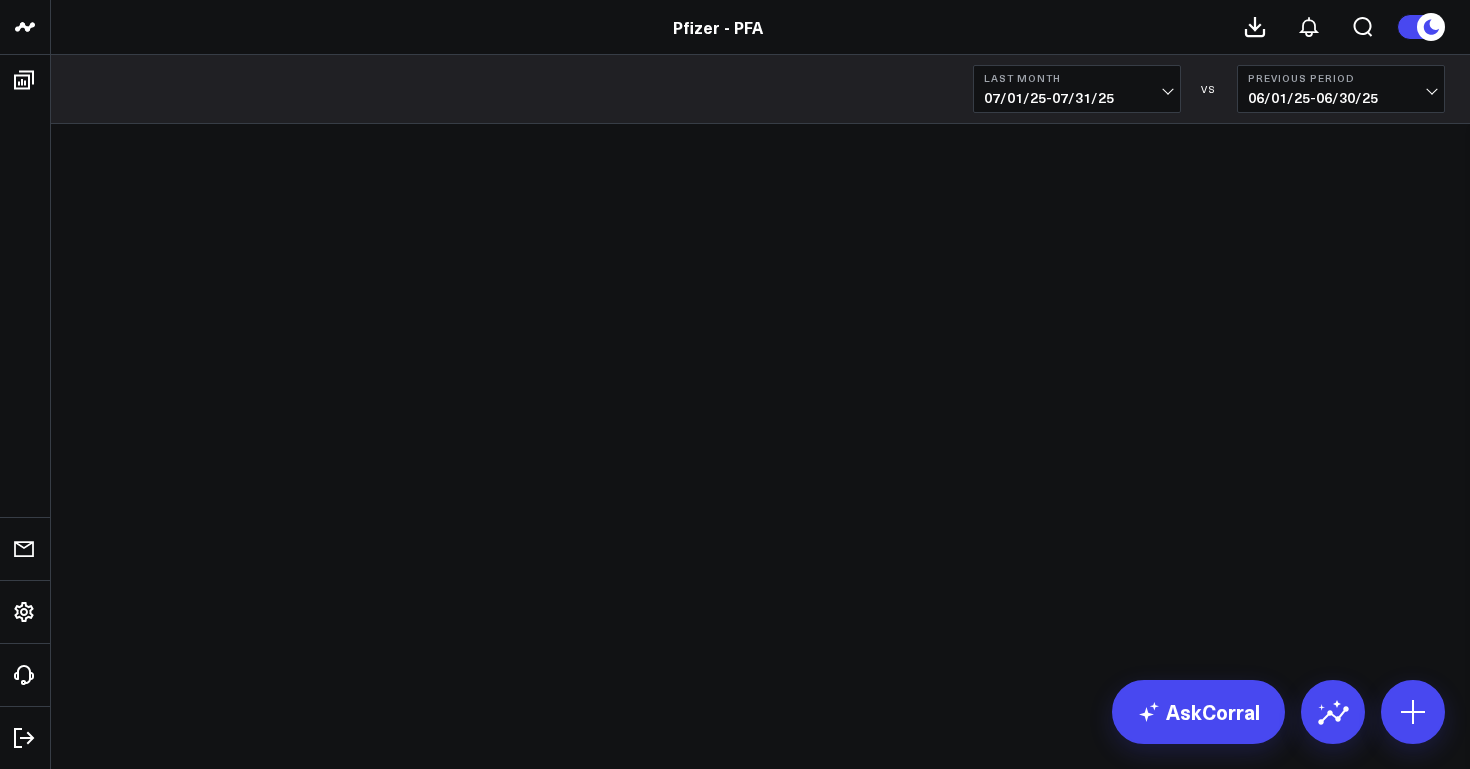 scroll, scrollTop: 0, scrollLeft: 0, axis: both 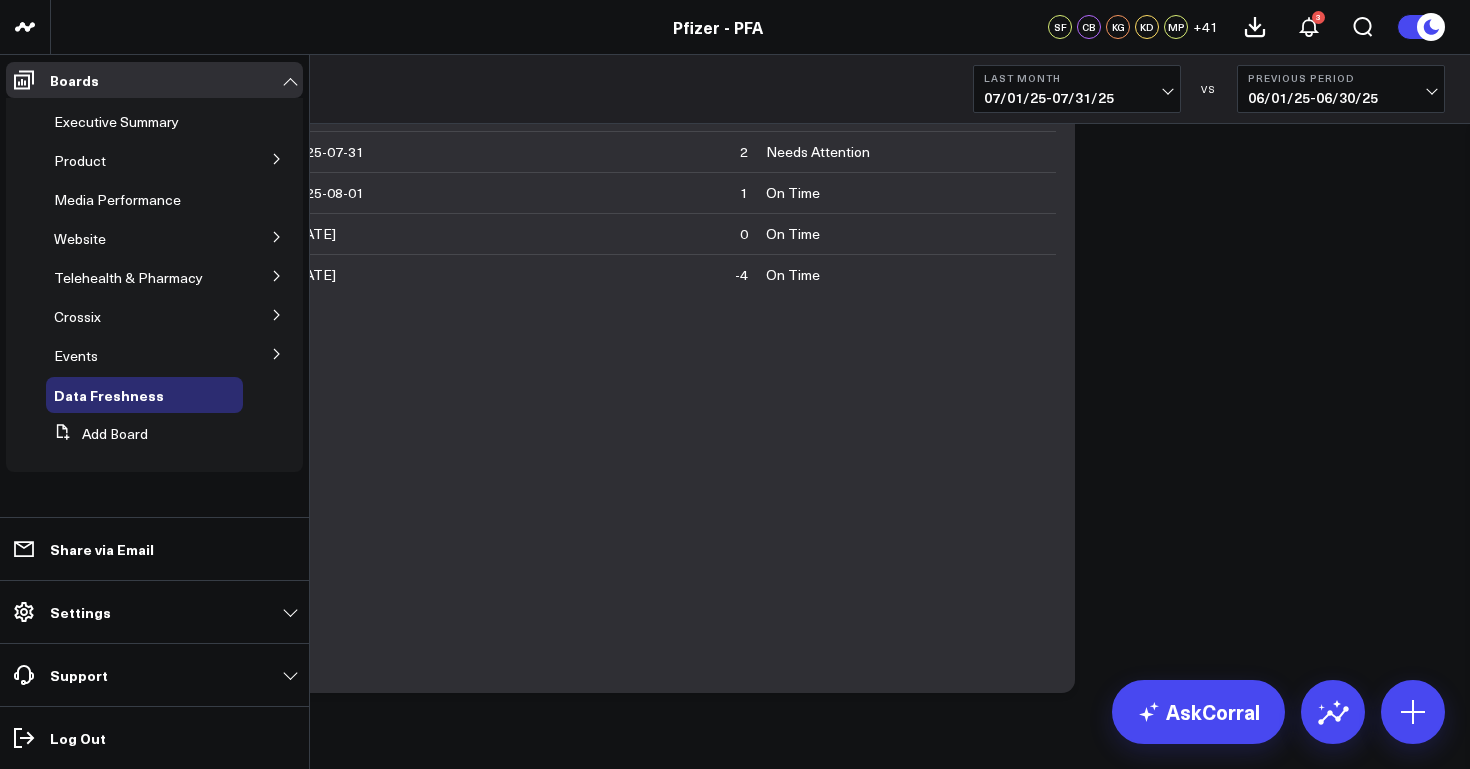 click 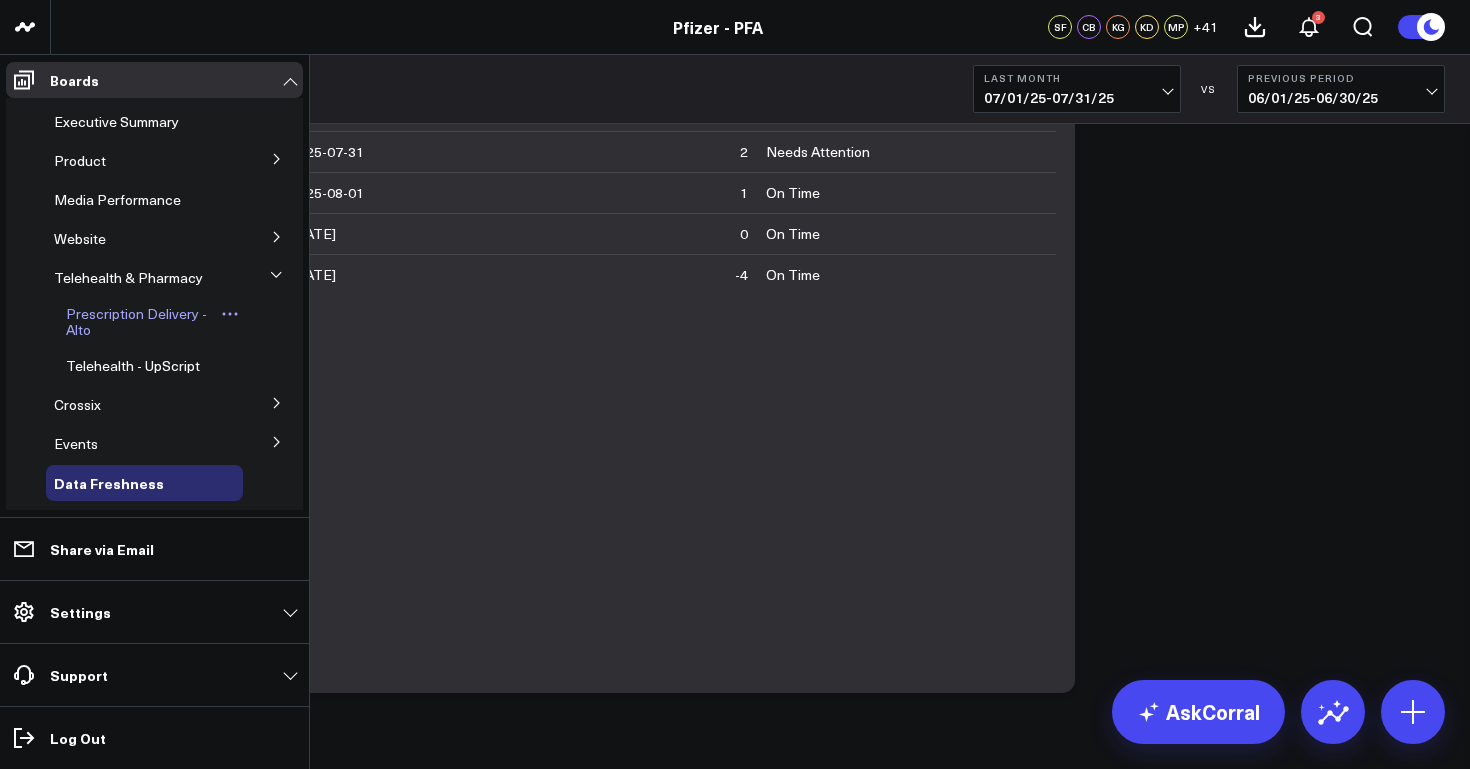 click on "Prescription Delivery - Alto" at bounding box center (136, 321) 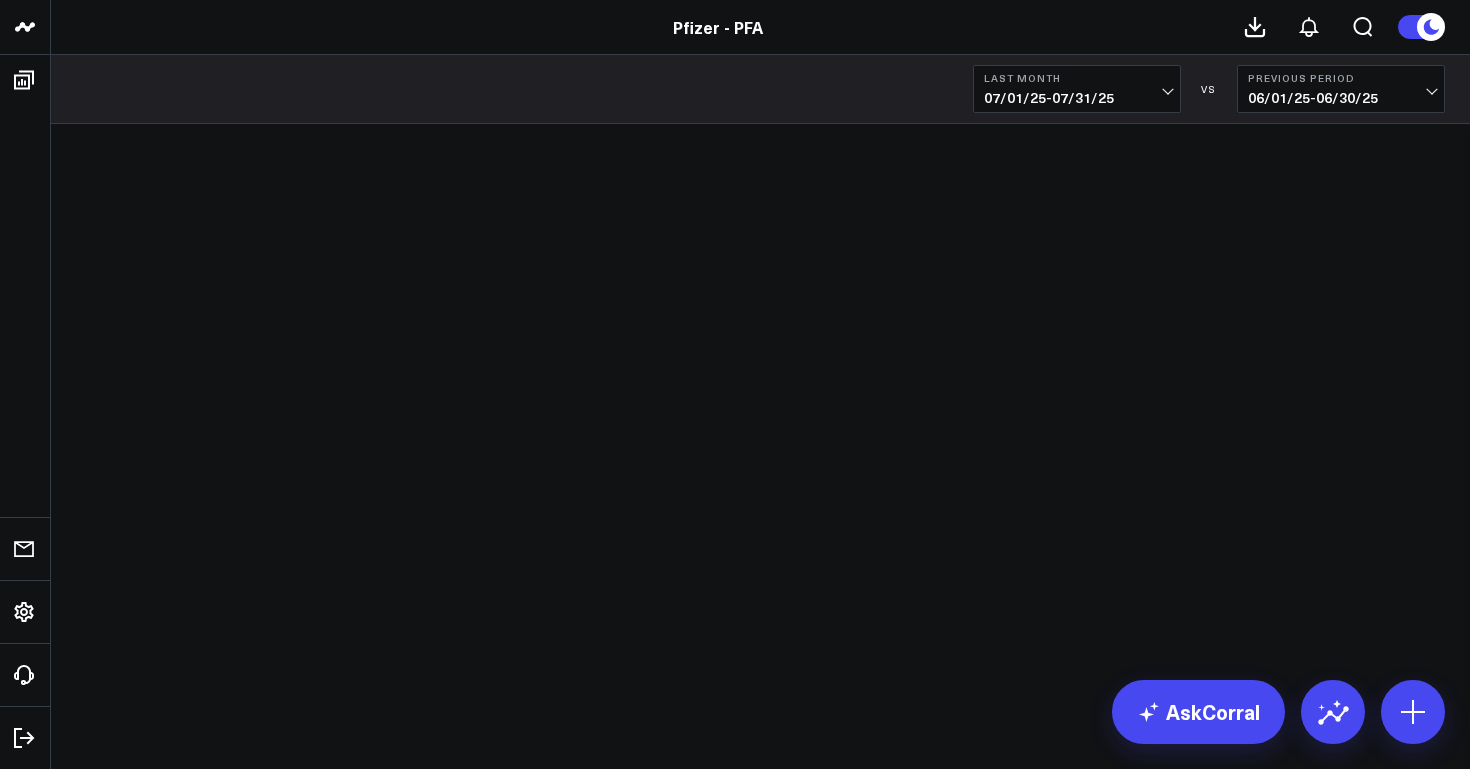 scroll, scrollTop: 0, scrollLeft: 0, axis: both 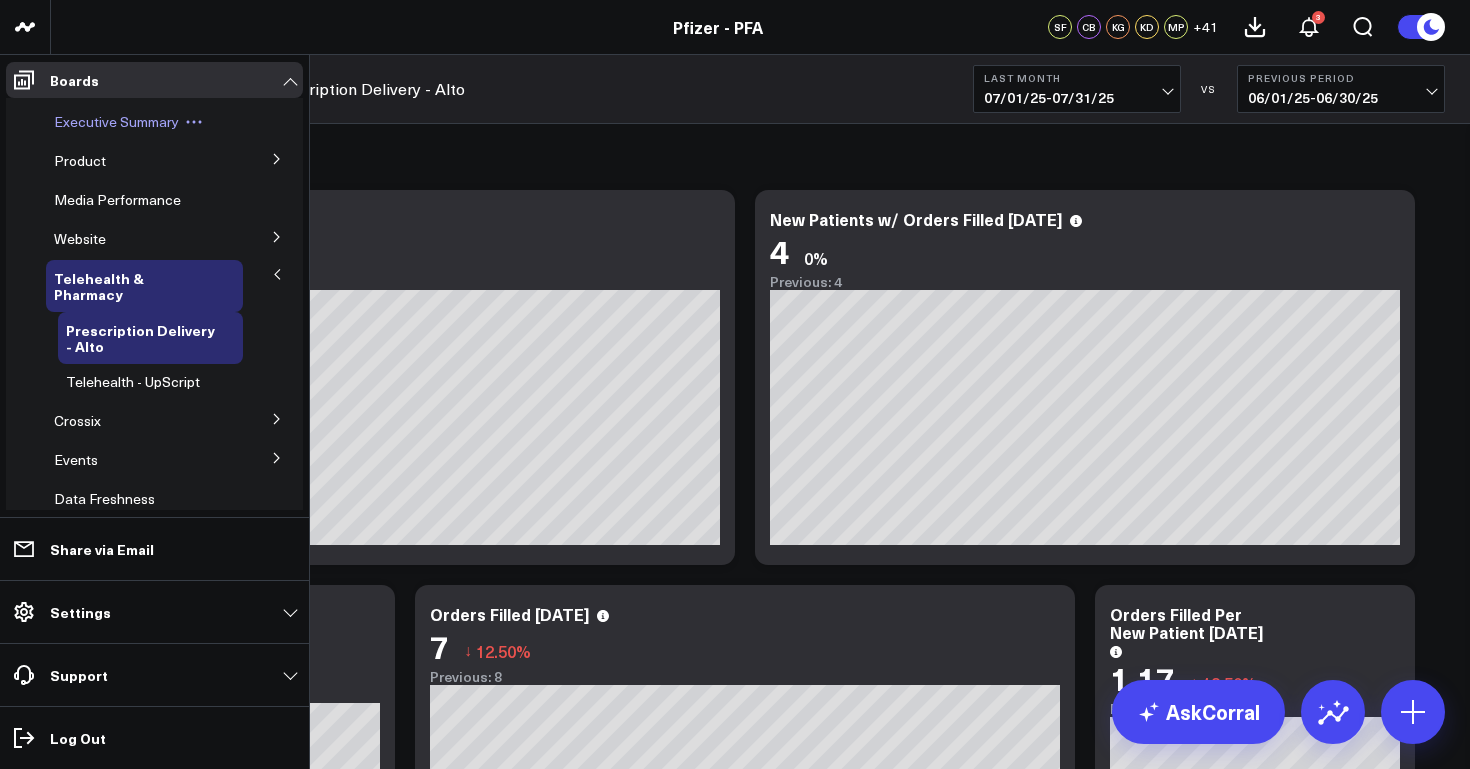 click on "Executive Summary" at bounding box center (116, 121) 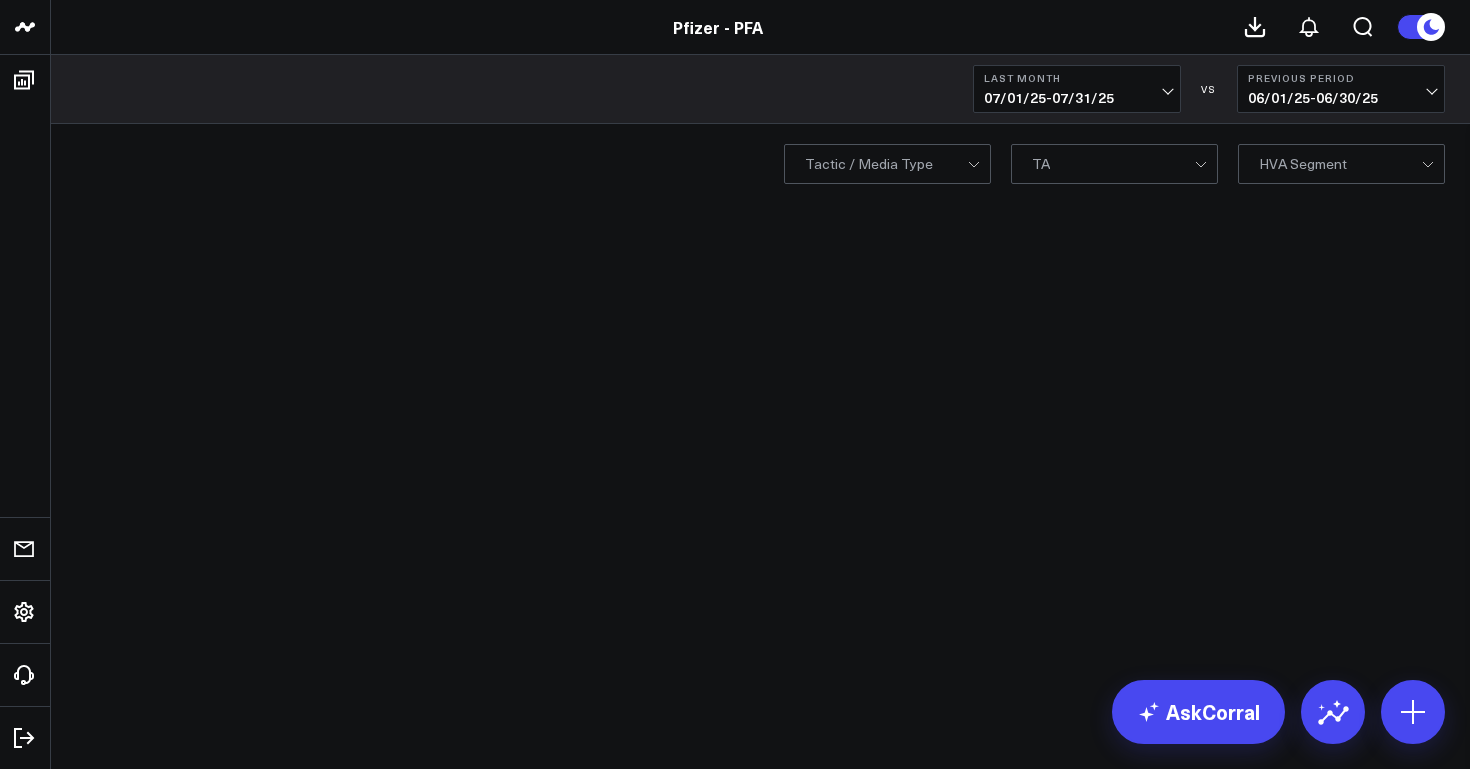scroll, scrollTop: 0, scrollLeft: 0, axis: both 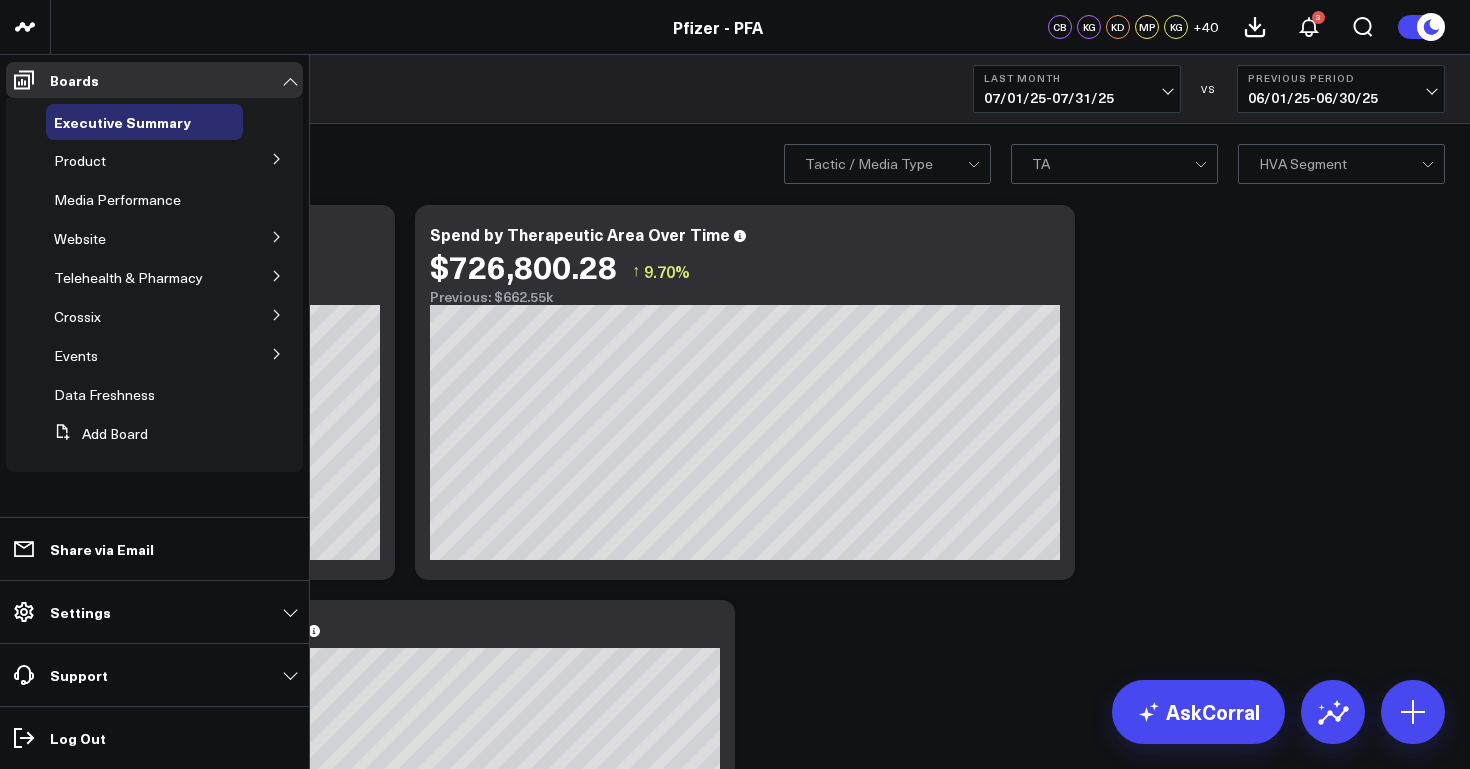 click 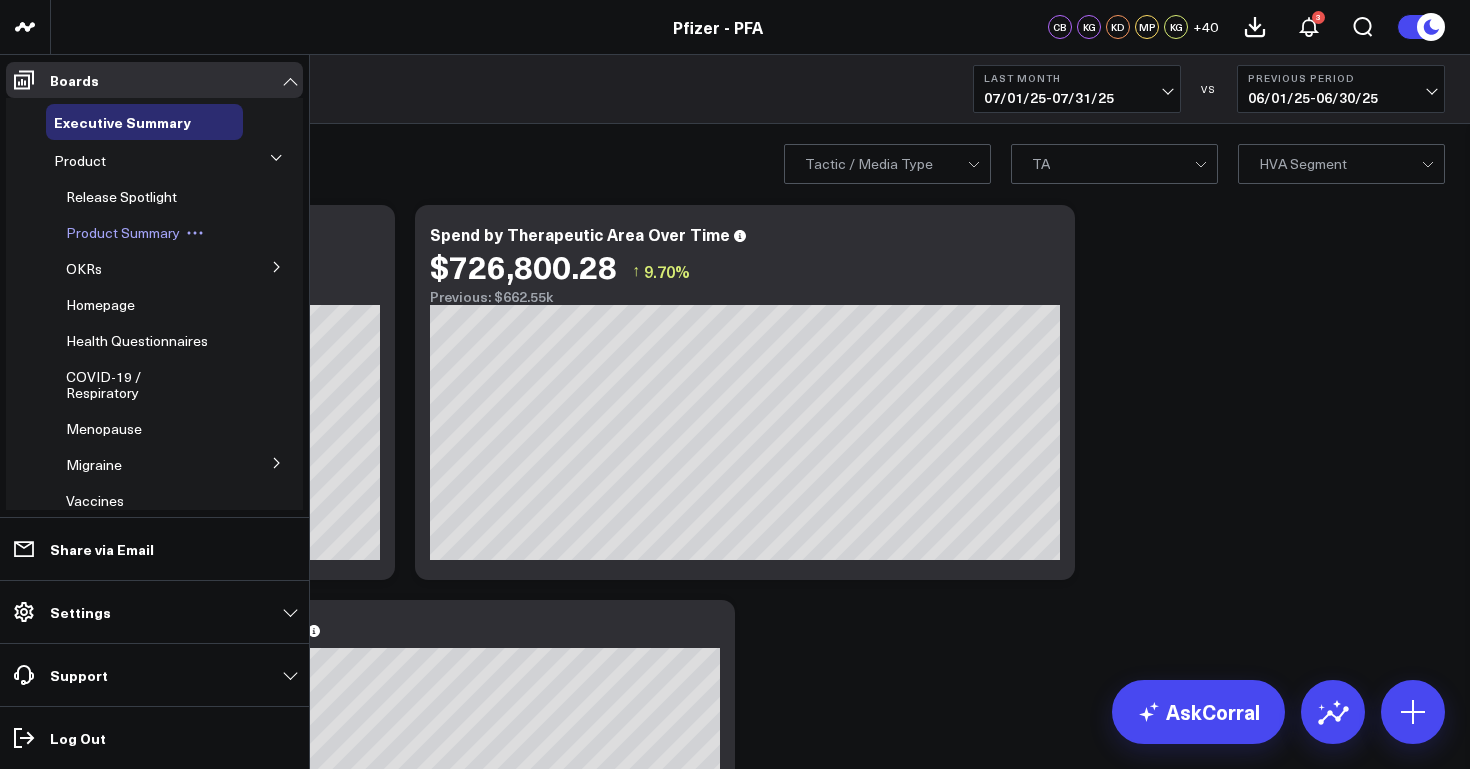 click on "Product Summary" at bounding box center (123, 232) 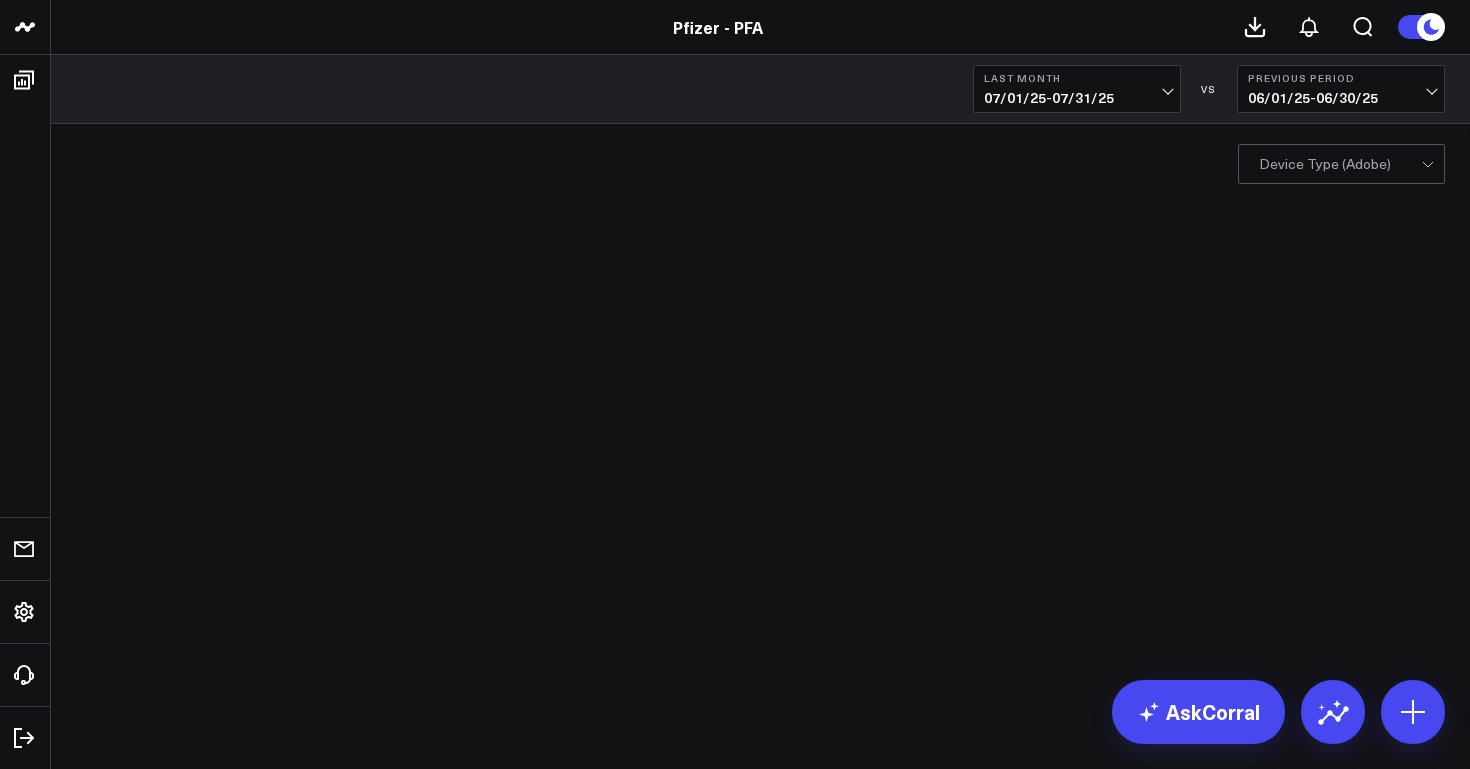 scroll, scrollTop: 0, scrollLeft: 0, axis: both 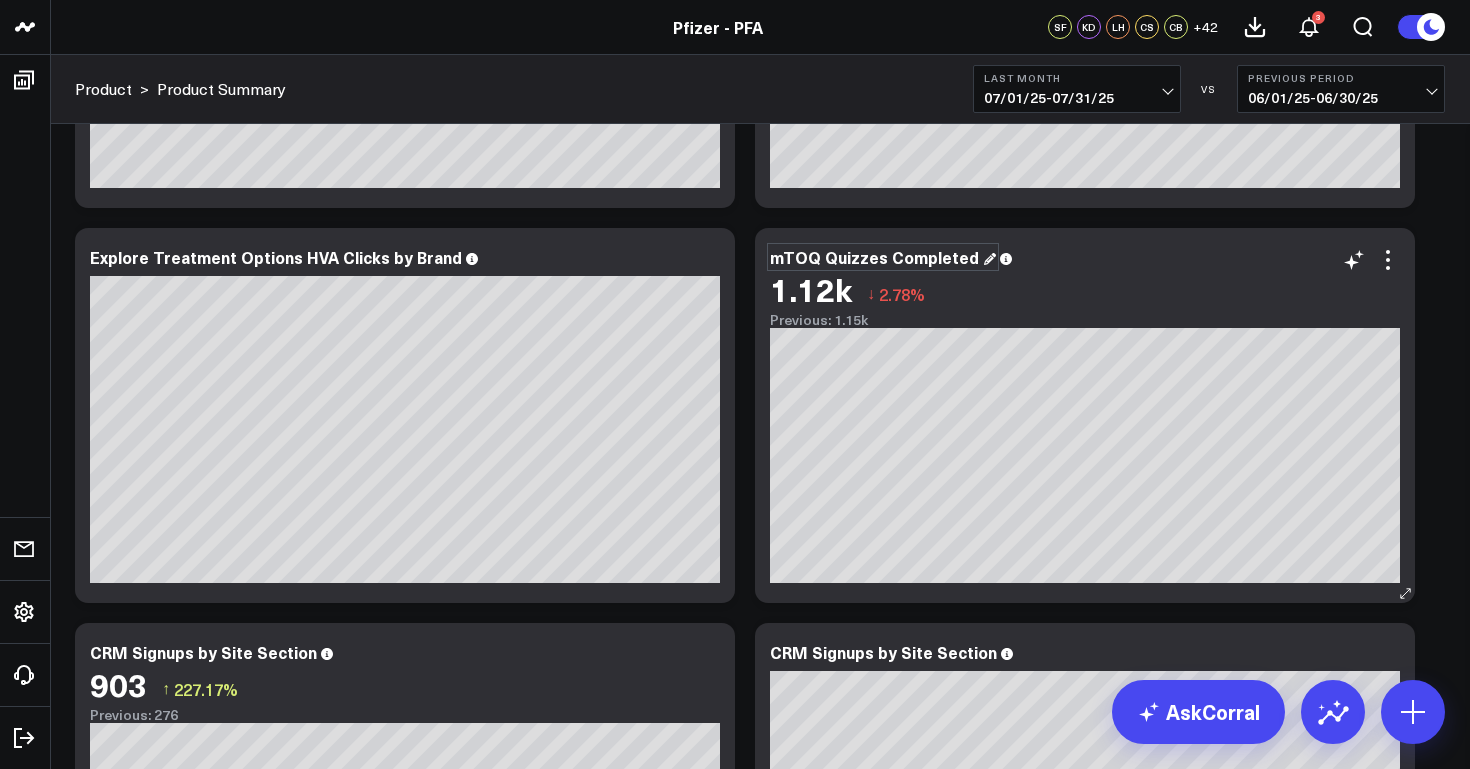 drag, startPoint x: 968, startPoint y: 257, endPoint x: 874, endPoint y: 257, distance: 94 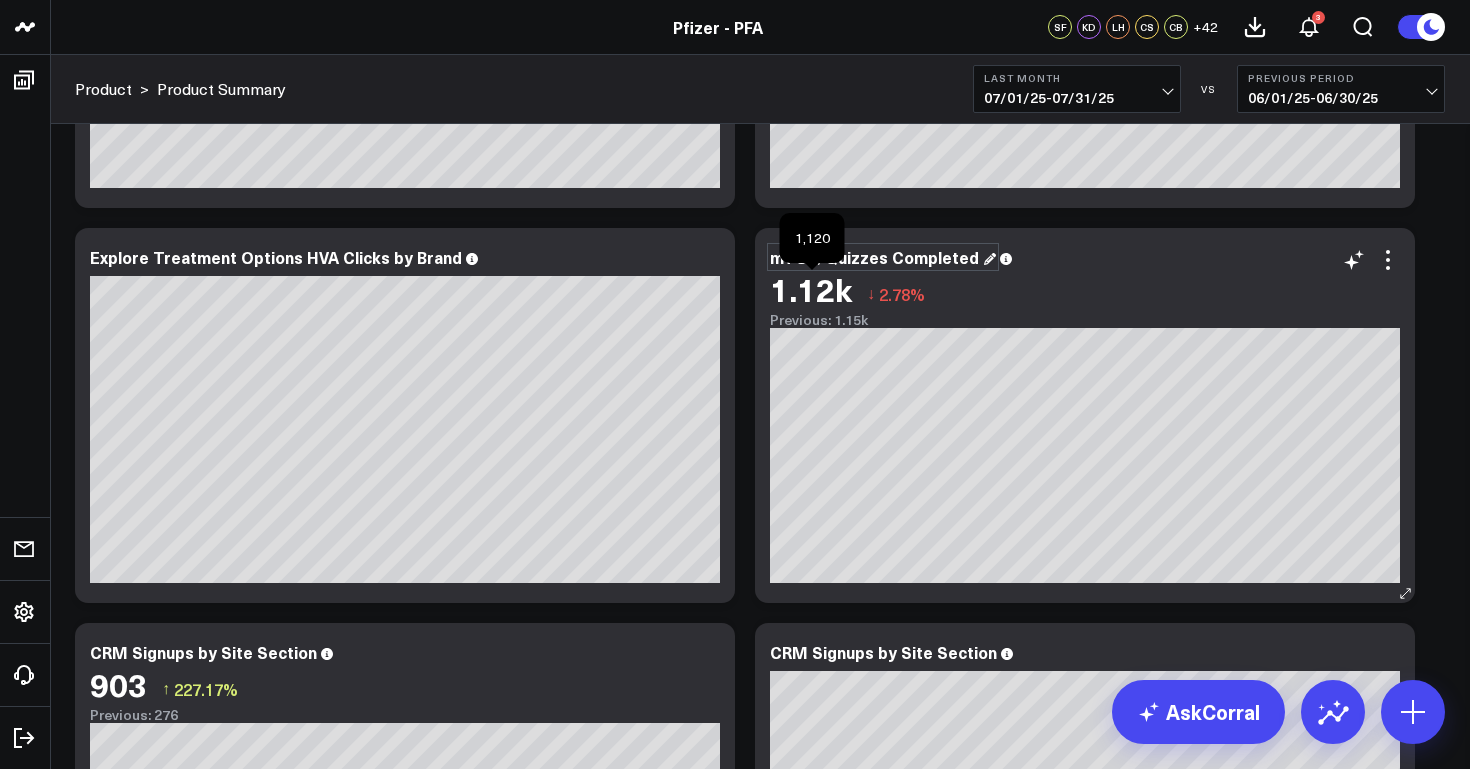 drag, startPoint x: 967, startPoint y: 260, endPoint x: 786, endPoint y: 271, distance: 181.33394 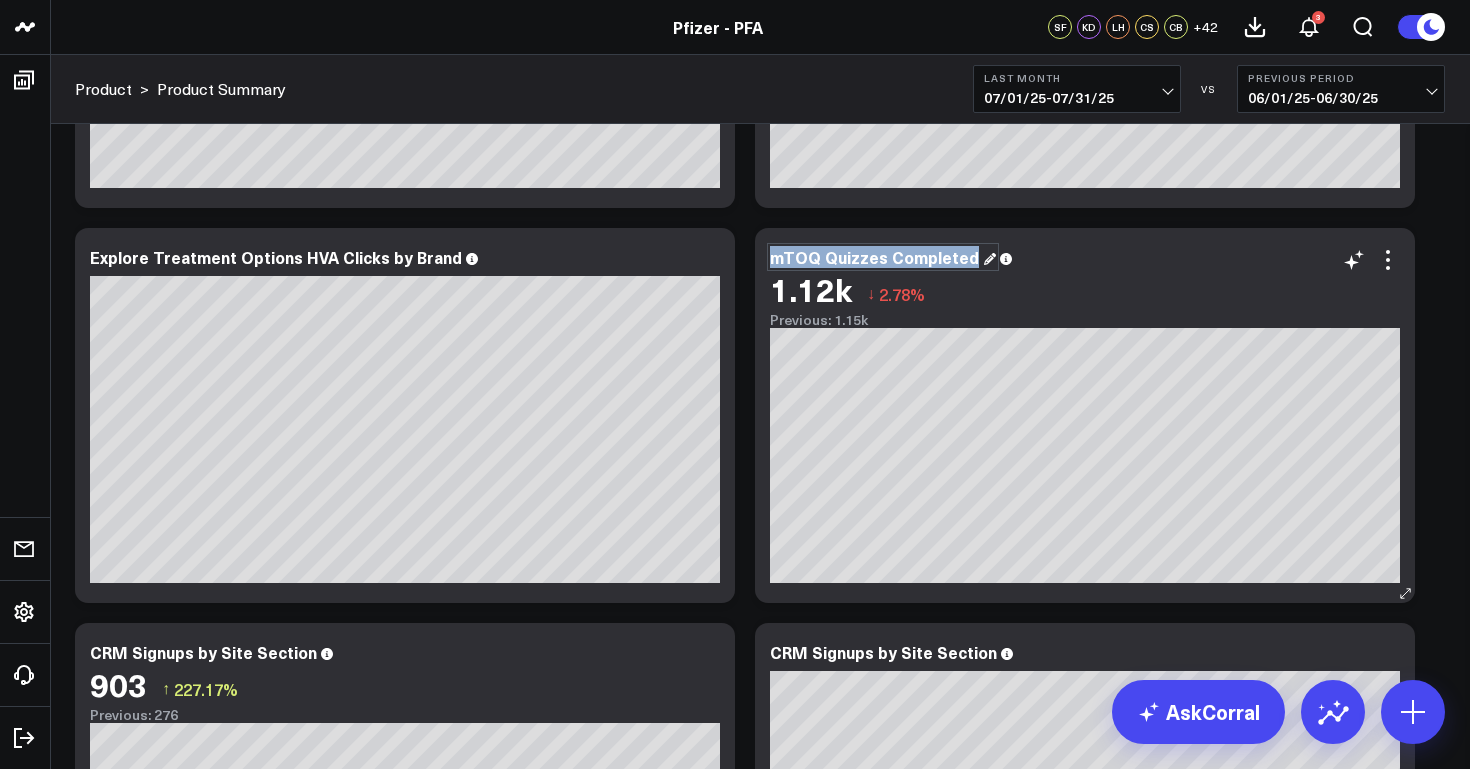 drag, startPoint x: 966, startPoint y: 257, endPoint x: 771, endPoint y: 266, distance: 195.20758 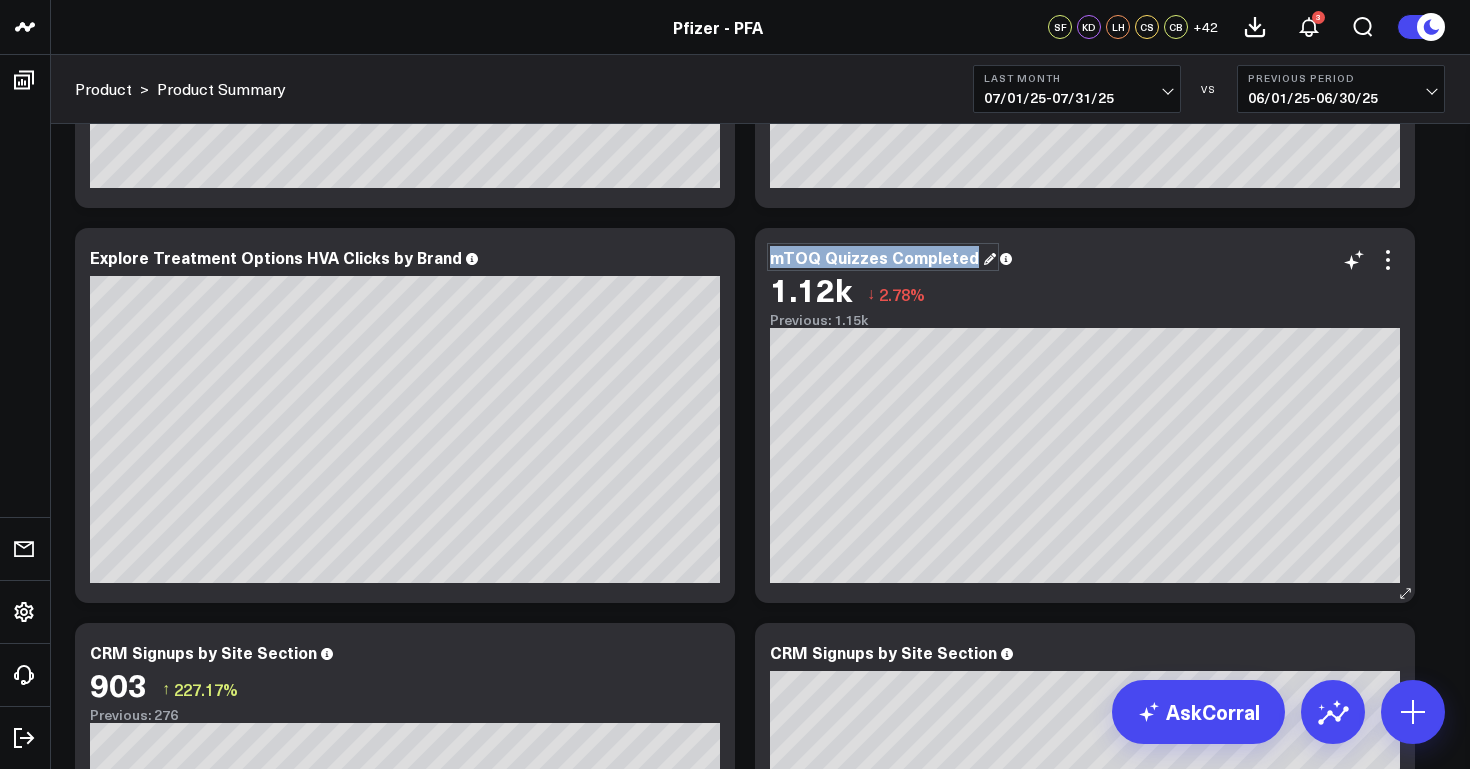copy on "mTOQ Quizzes Completed" 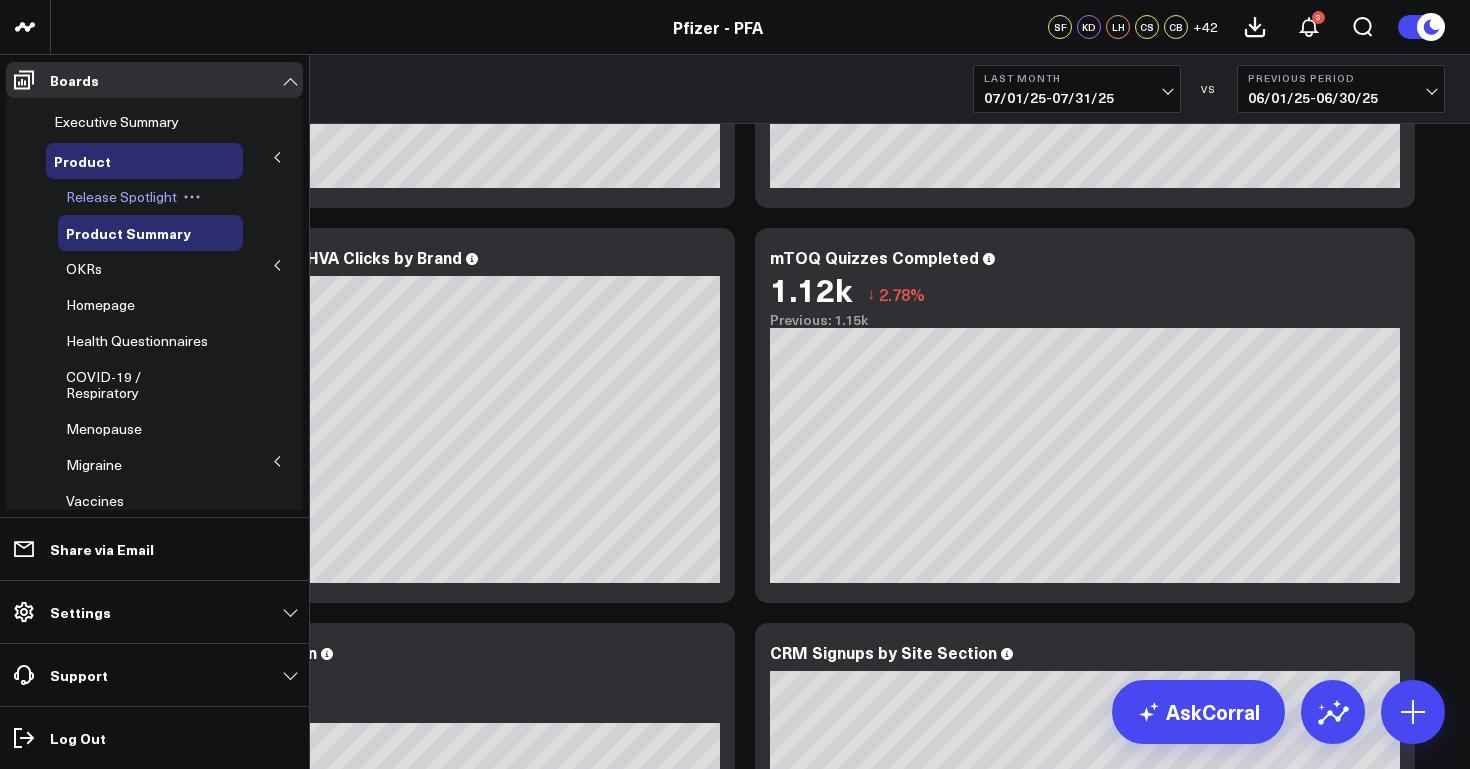 click on "Release Spotlight" at bounding box center [121, 196] 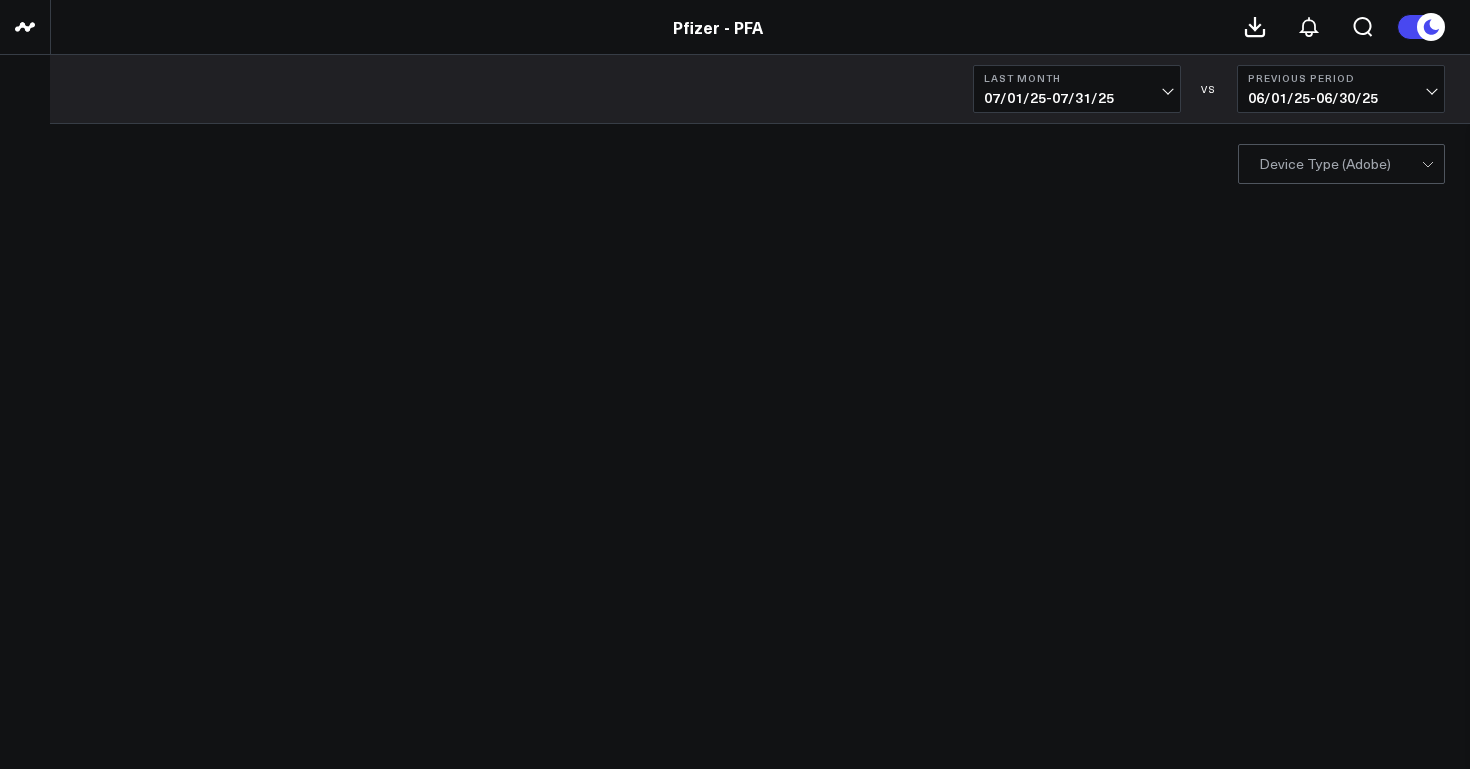 scroll, scrollTop: 0, scrollLeft: 0, axis: both 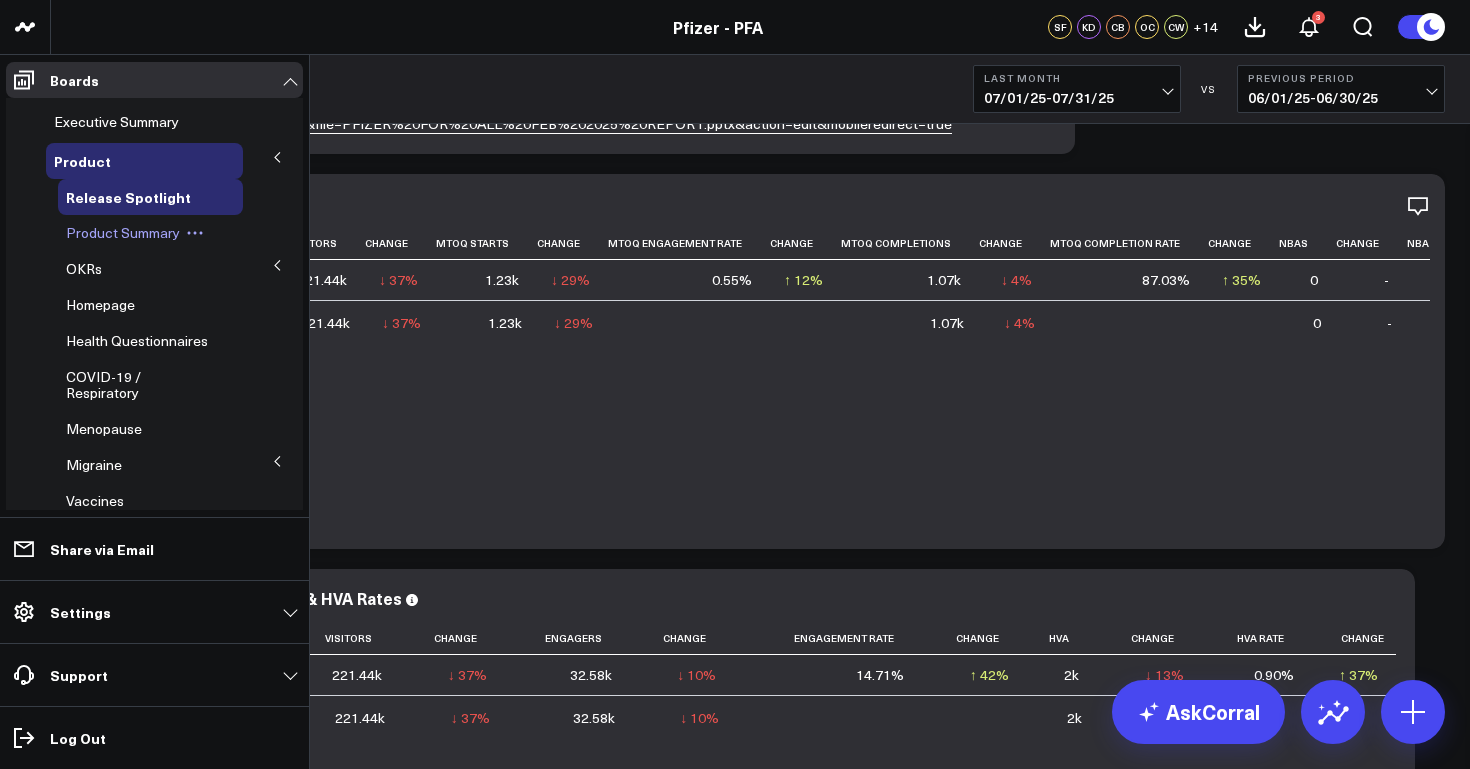 click on "Product Summary" at bounding box center (123, 232) 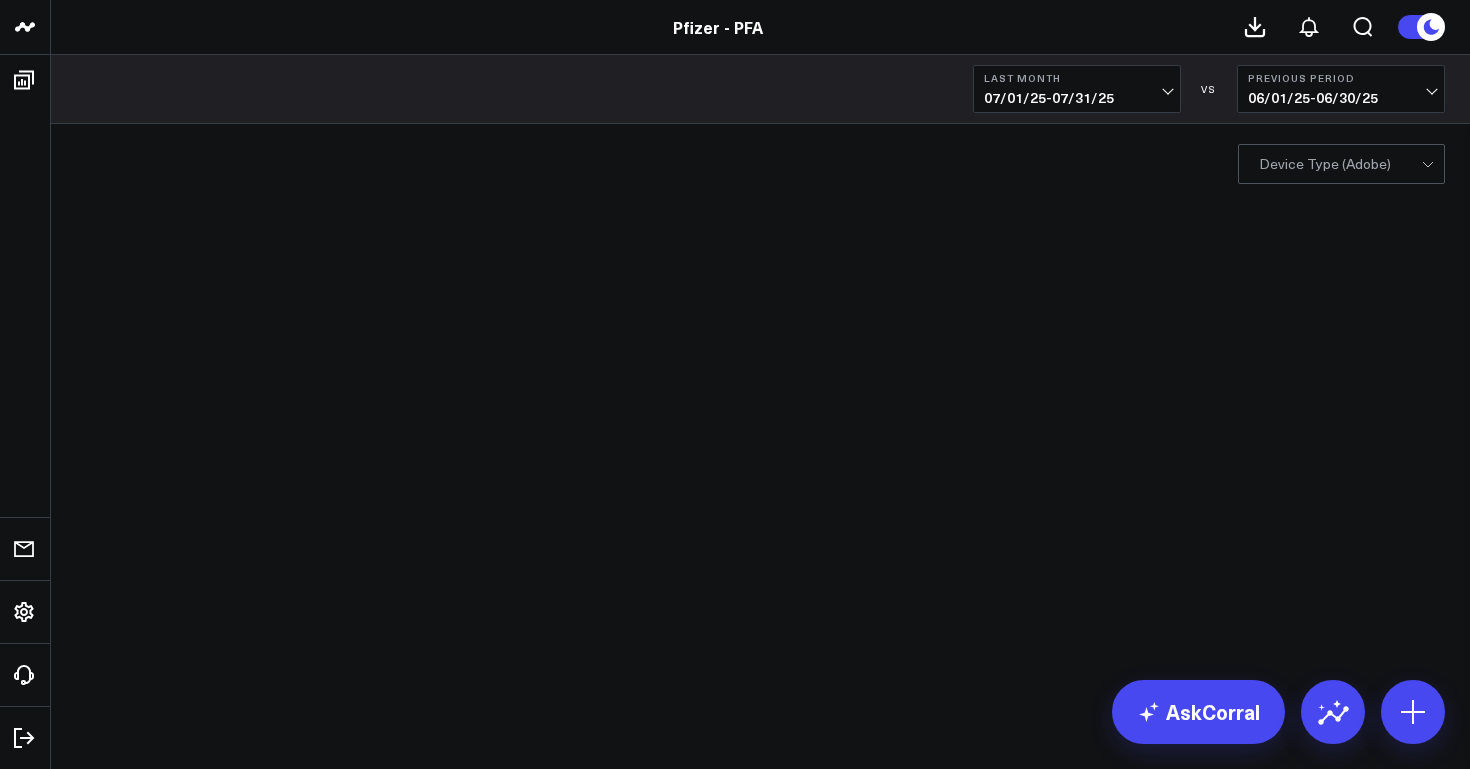 scroll, scrollTop: 0, scrollLeft: 0, axis: both 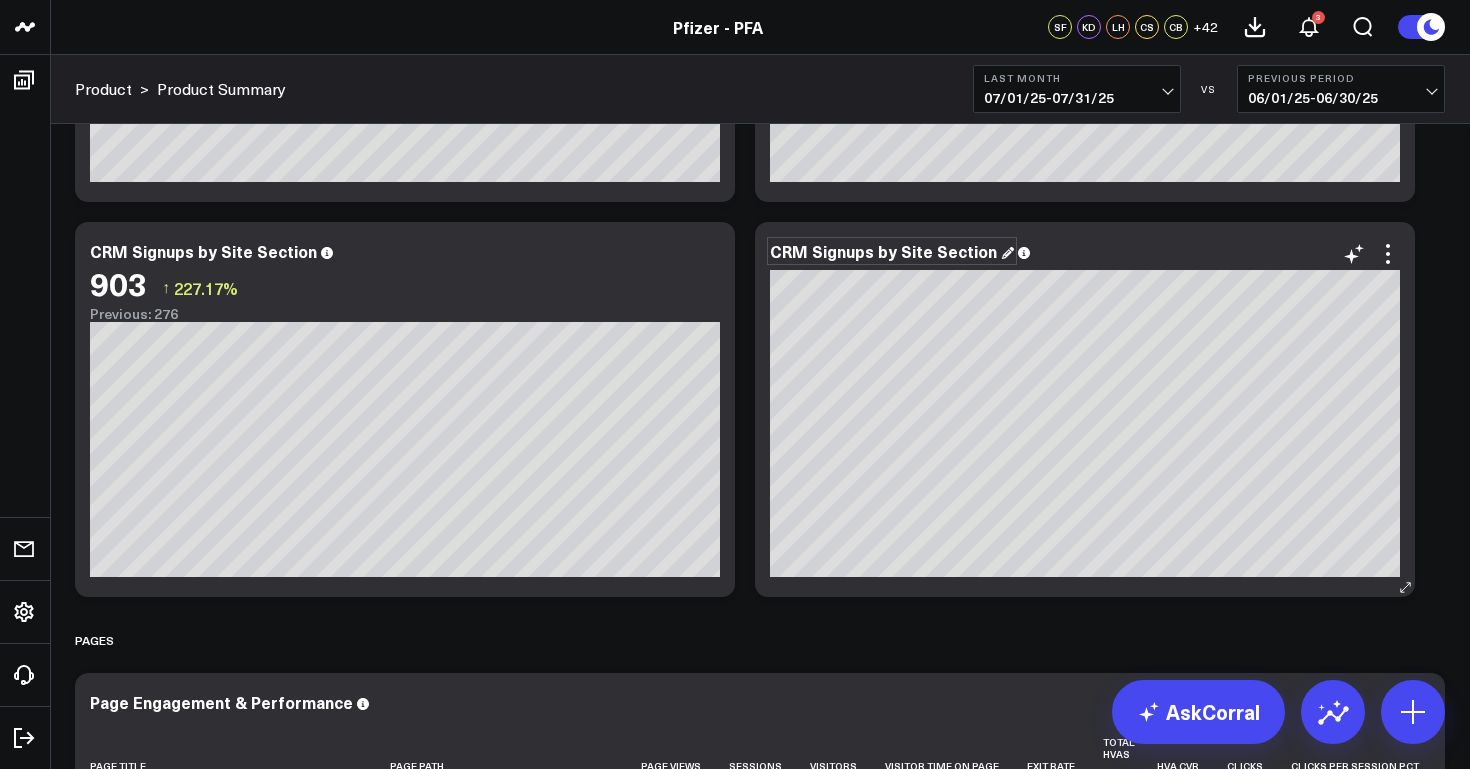 drag, startPoint x: 991, startPoint y: 253, endPoint x: 889, endPoint y: 255, distance: 102.01961 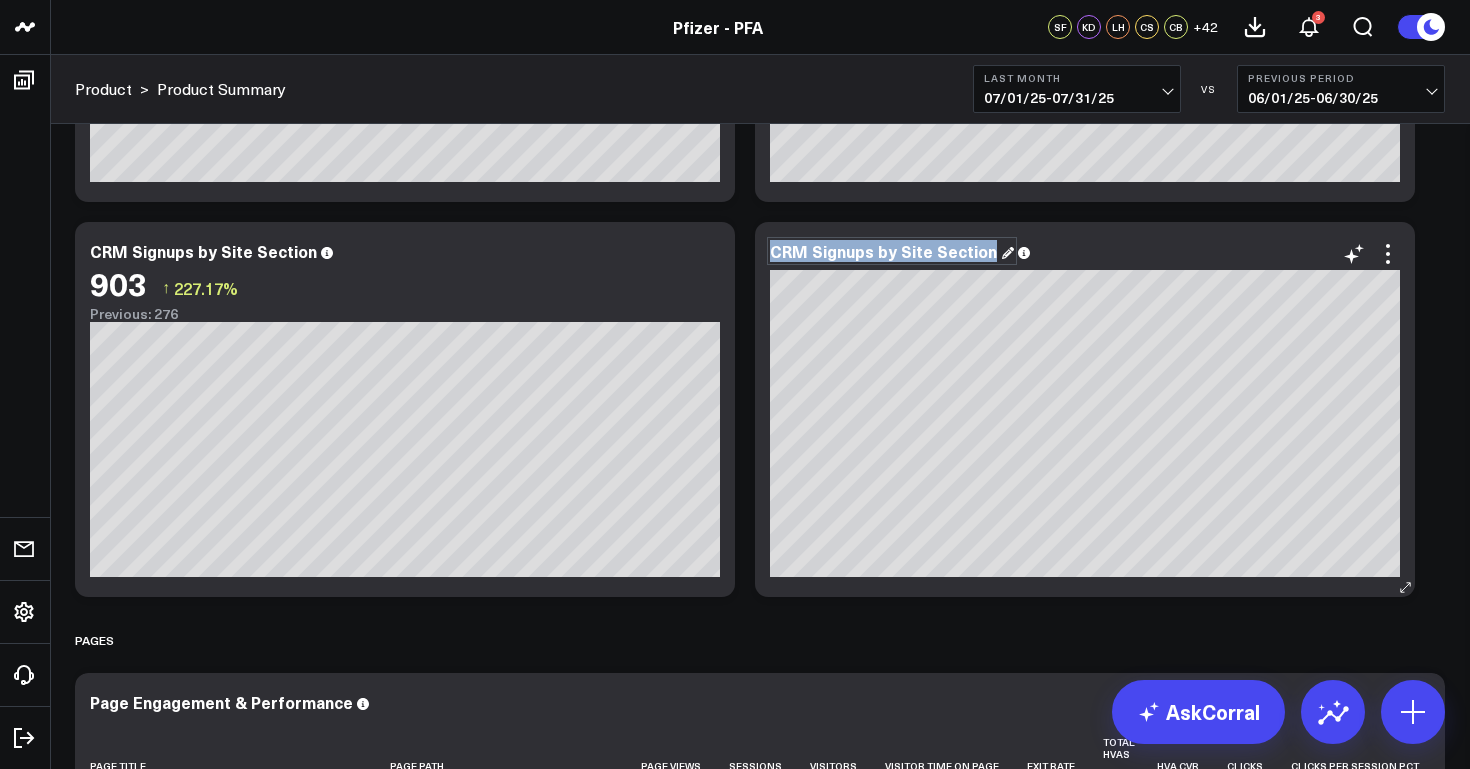 drag, startPoint x: 988, startPoint y: 252, endPoint x: 774, endPoint y: 256, distance: 214.03738 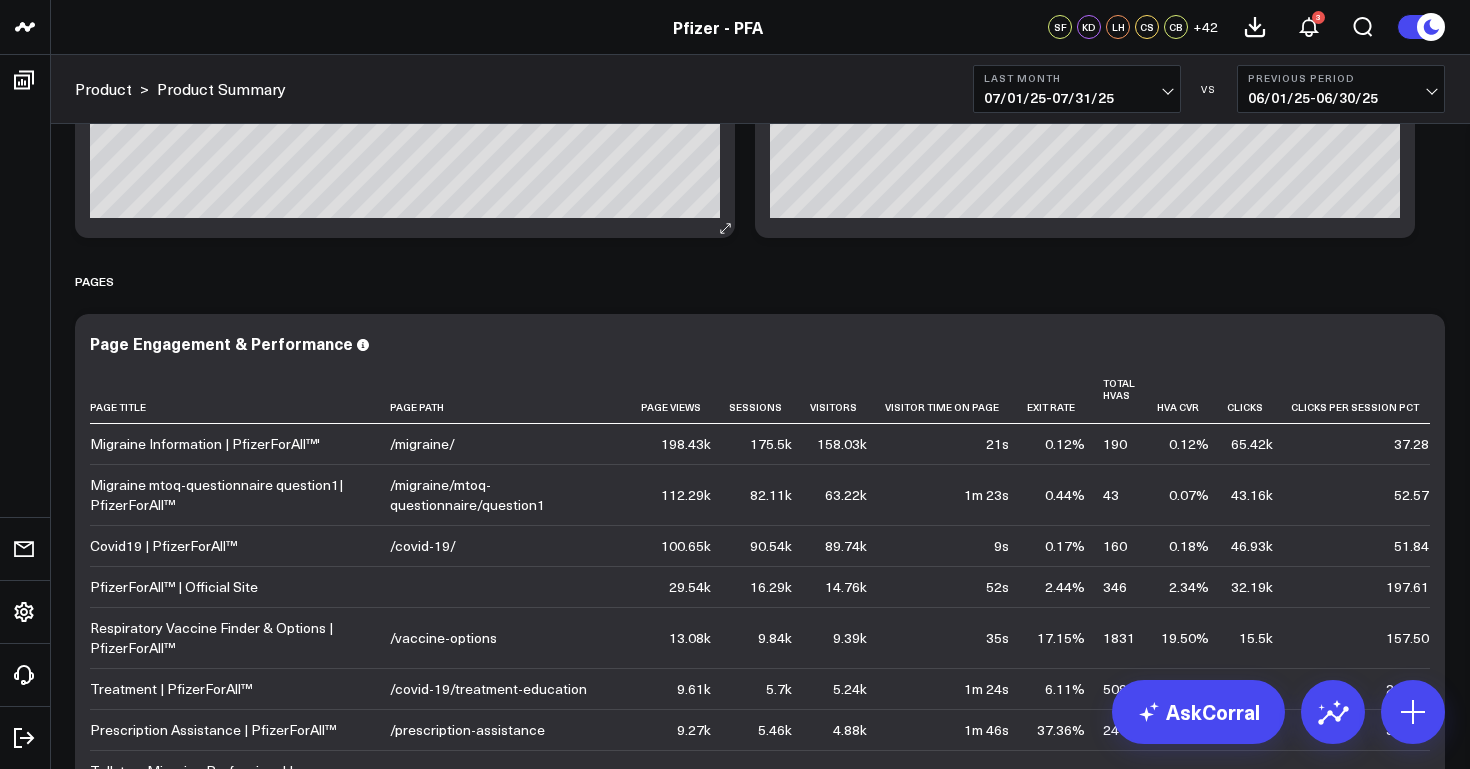 scroll, scrollTop: 3258, scrollLeft: 0, axis: vertical 